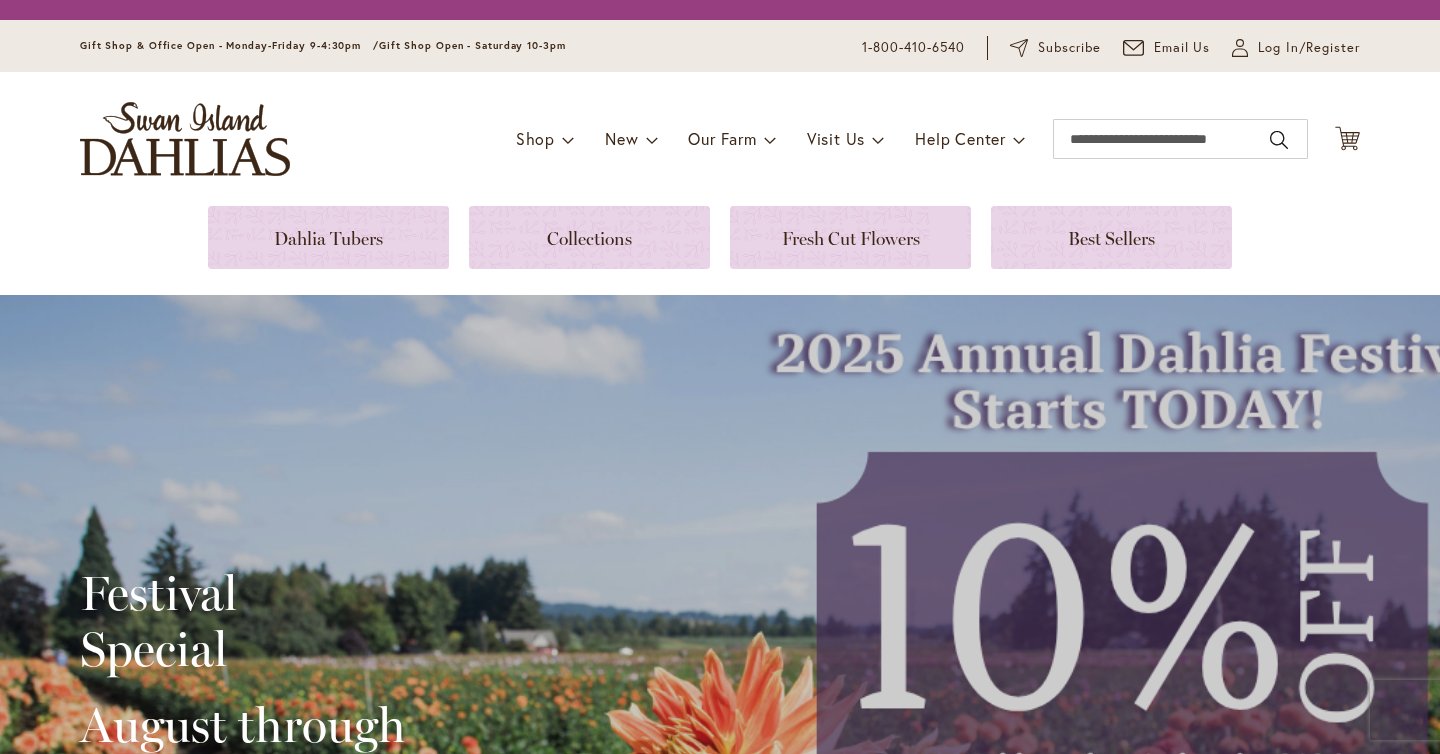 scroll, scrollTop: 0, scrollLeft: 0, axis: both 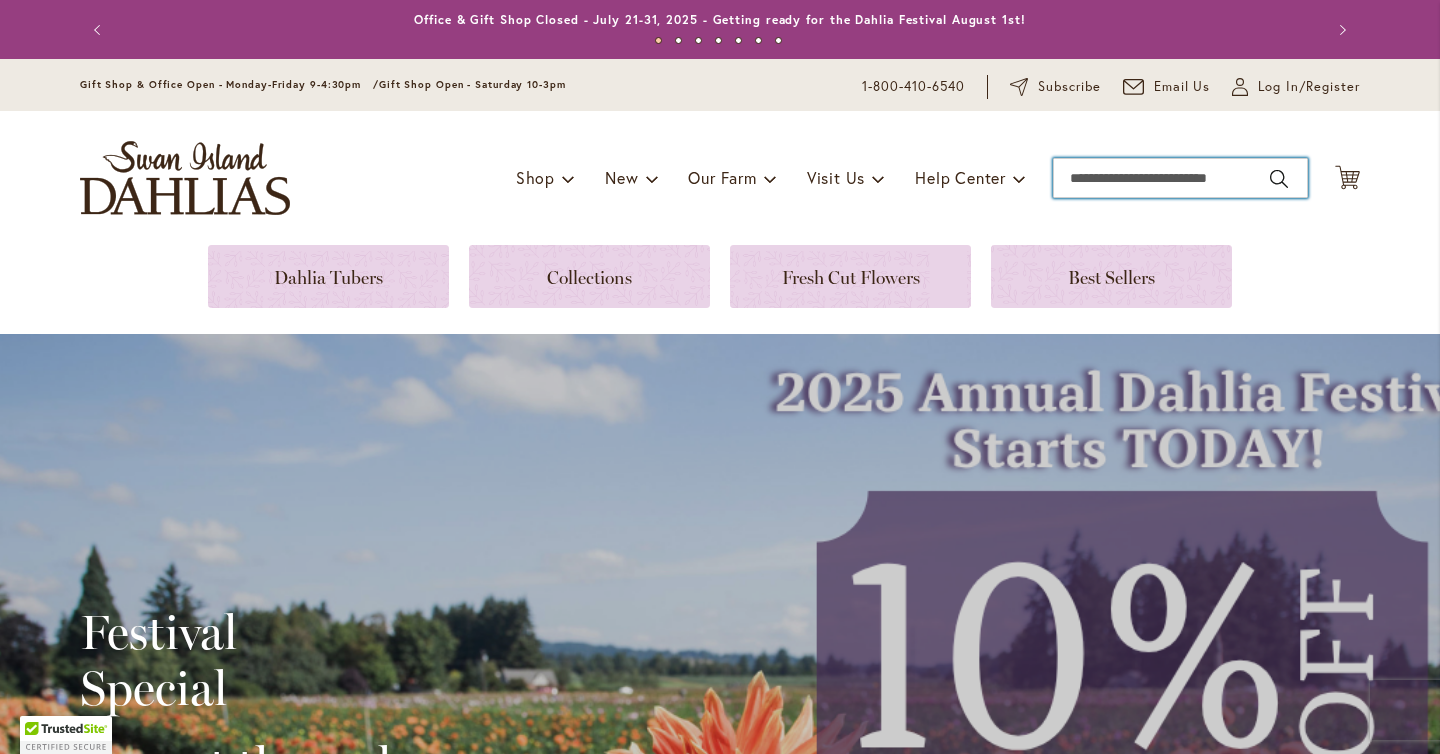 click on "Search" at bounding box center [1180, 178] 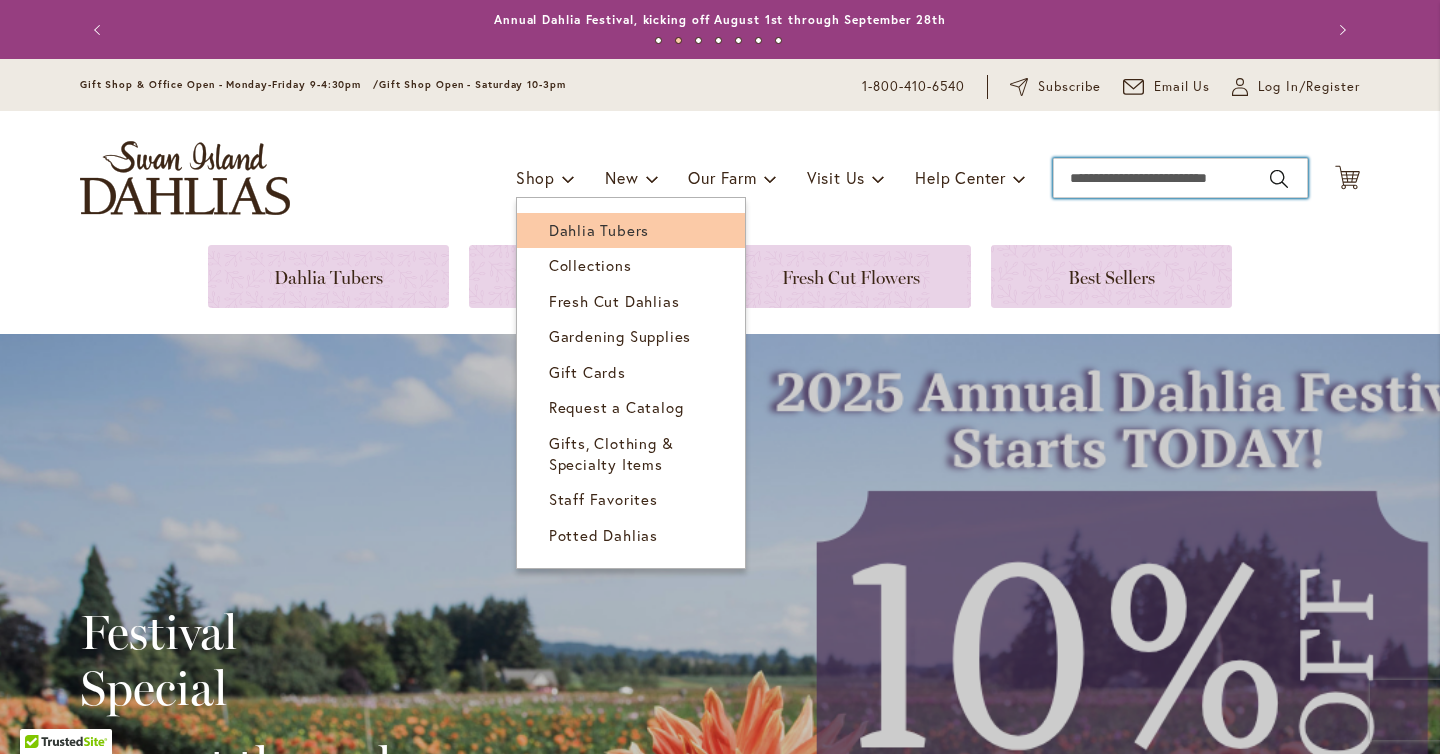 click on "Dahlia Tubers" at bounding box center [599, 230] 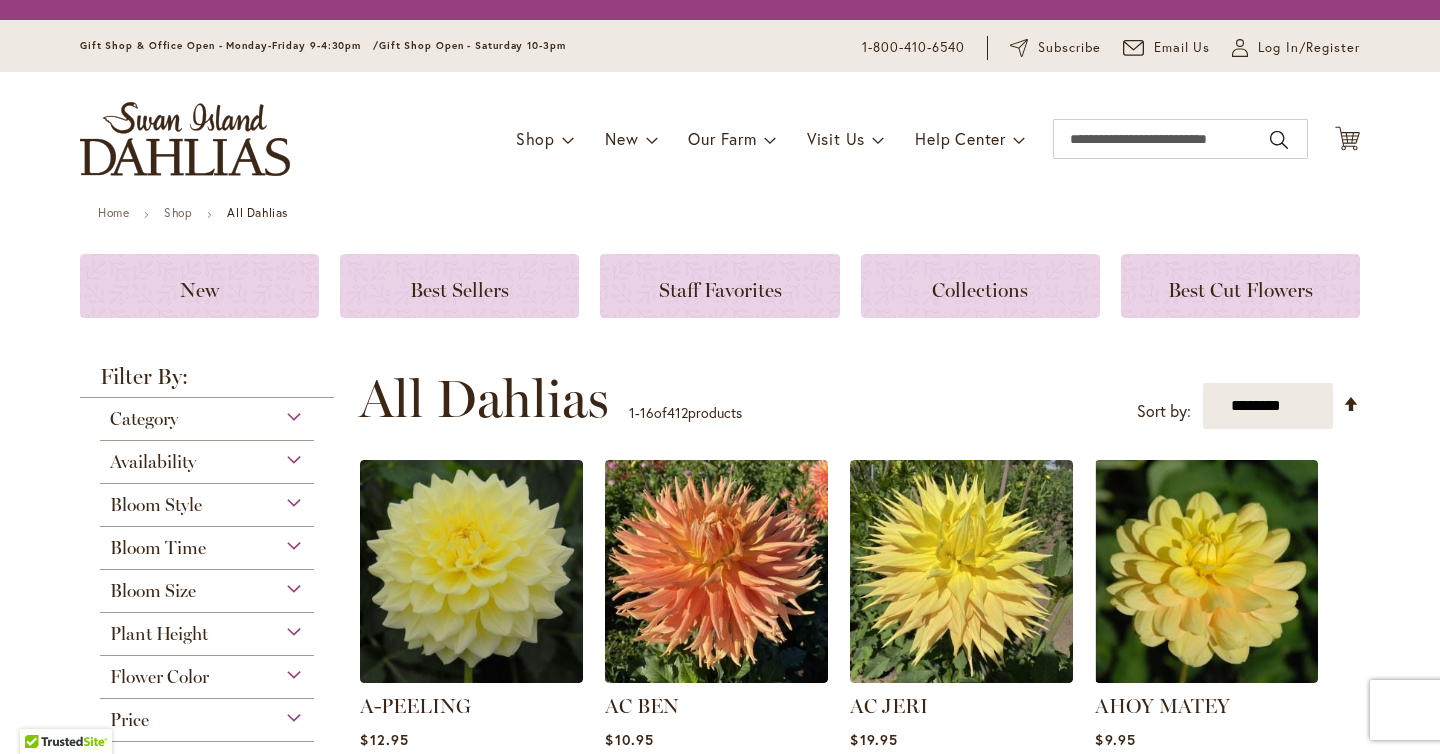 scroll, scrollTop: 0, scrollLeft: 0, axis: both 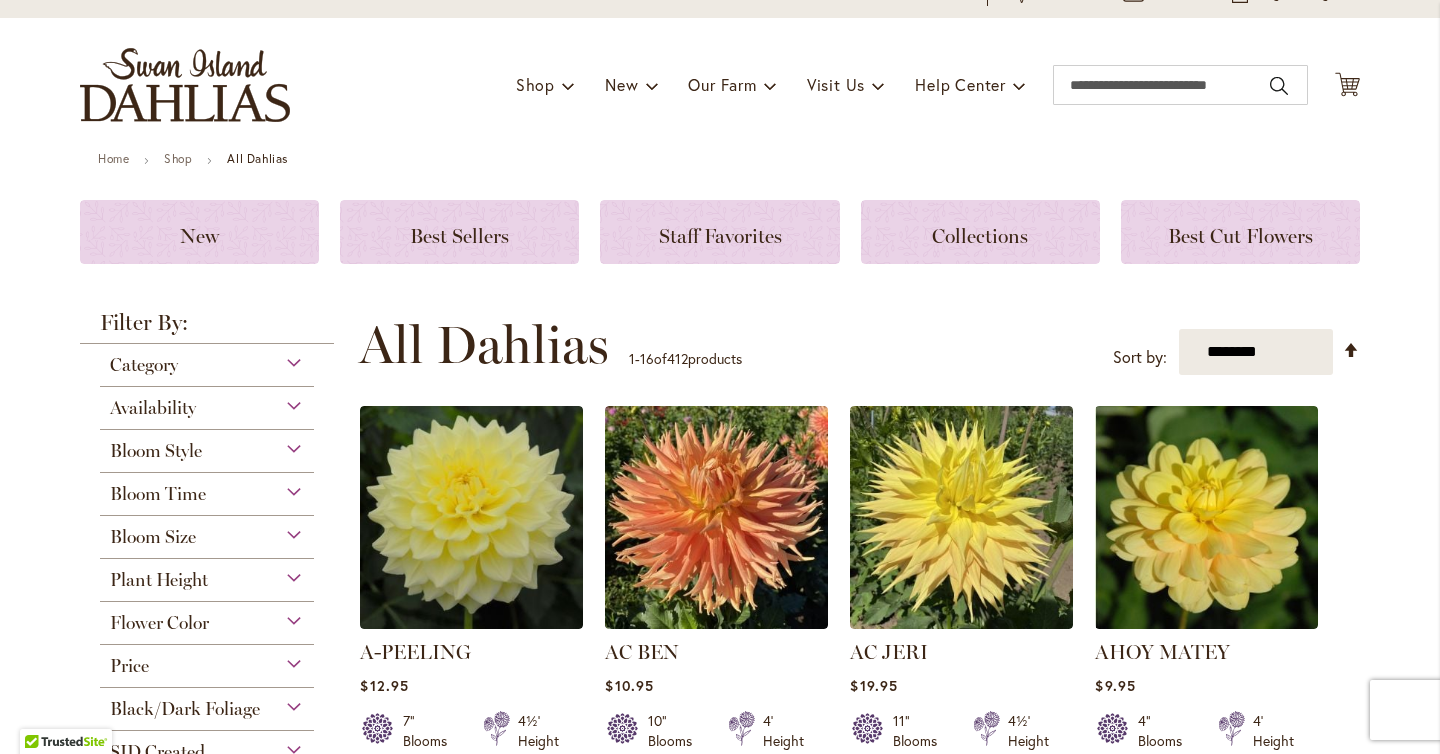 click on "Plant Height" at bounding box center [207, 575] 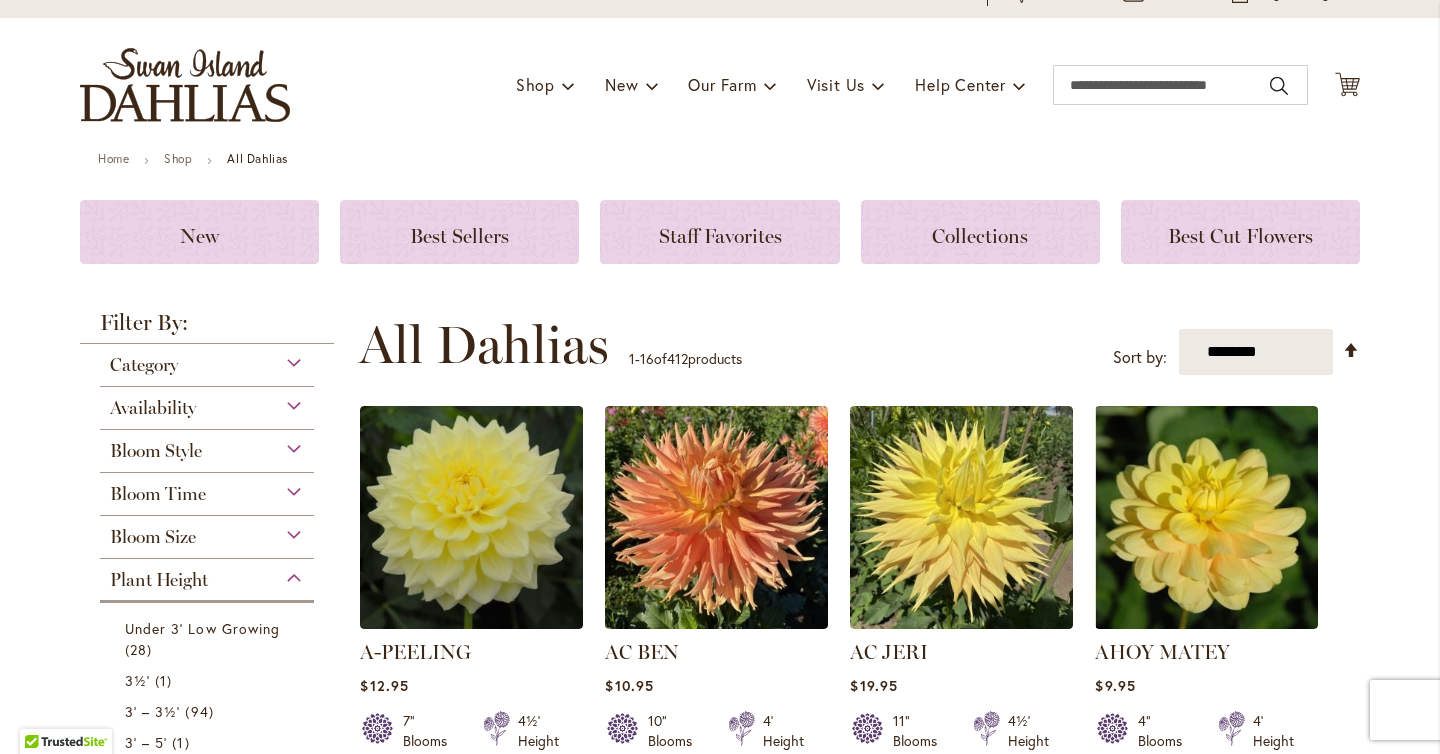 scroll, scrollTop: 649, scrollLeft: 0, axis: vertical 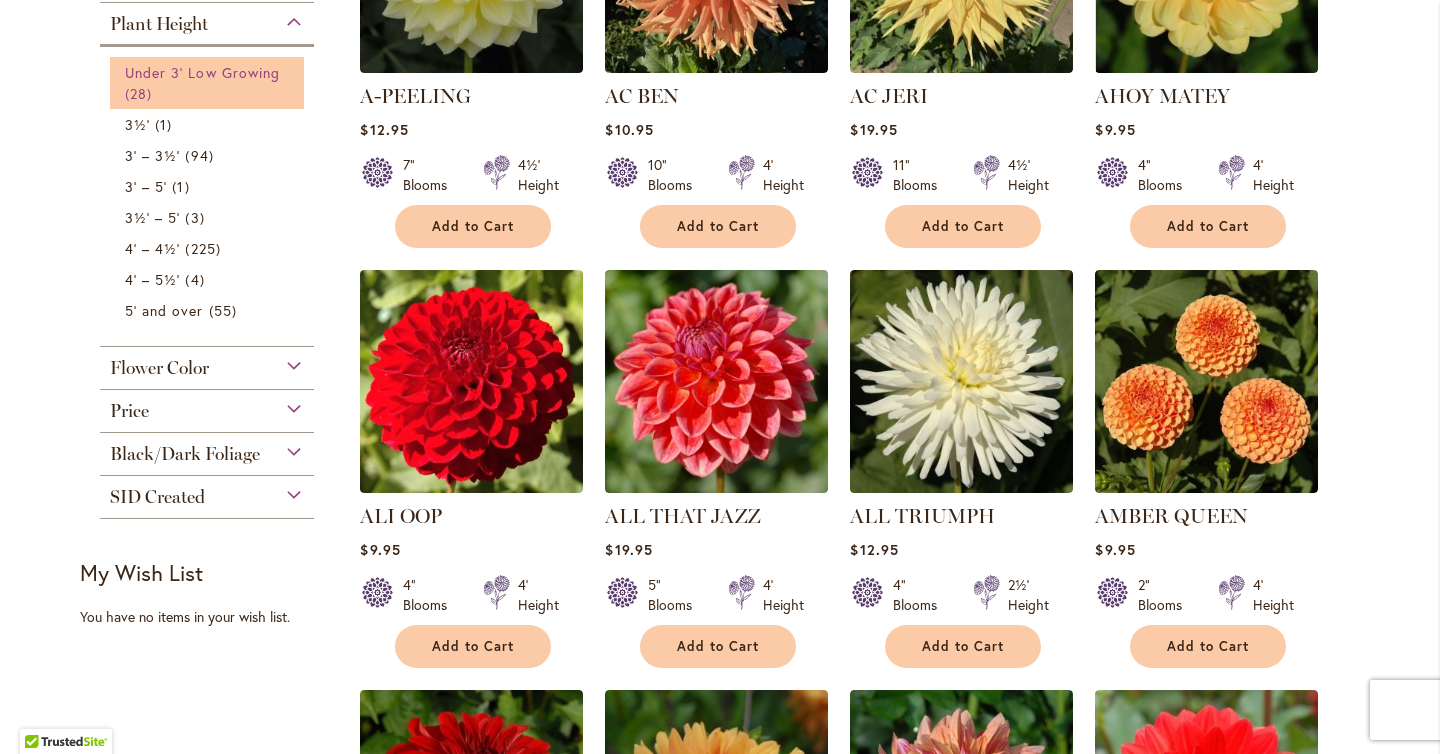 click on "Under 3' Low Growing
28
items" at bounding box center (209, 83) 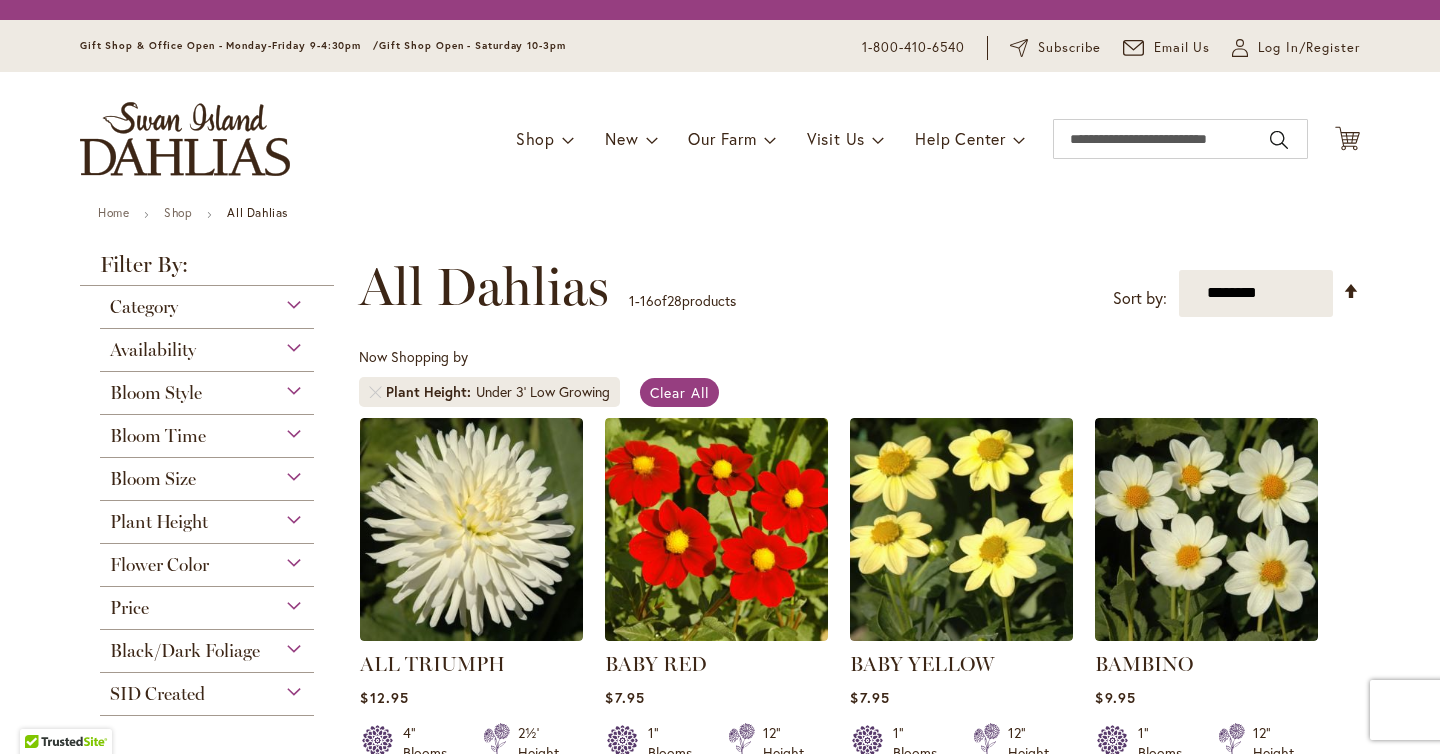 scroll, scrollTop: 0, scrollLeft: 0, axis: both 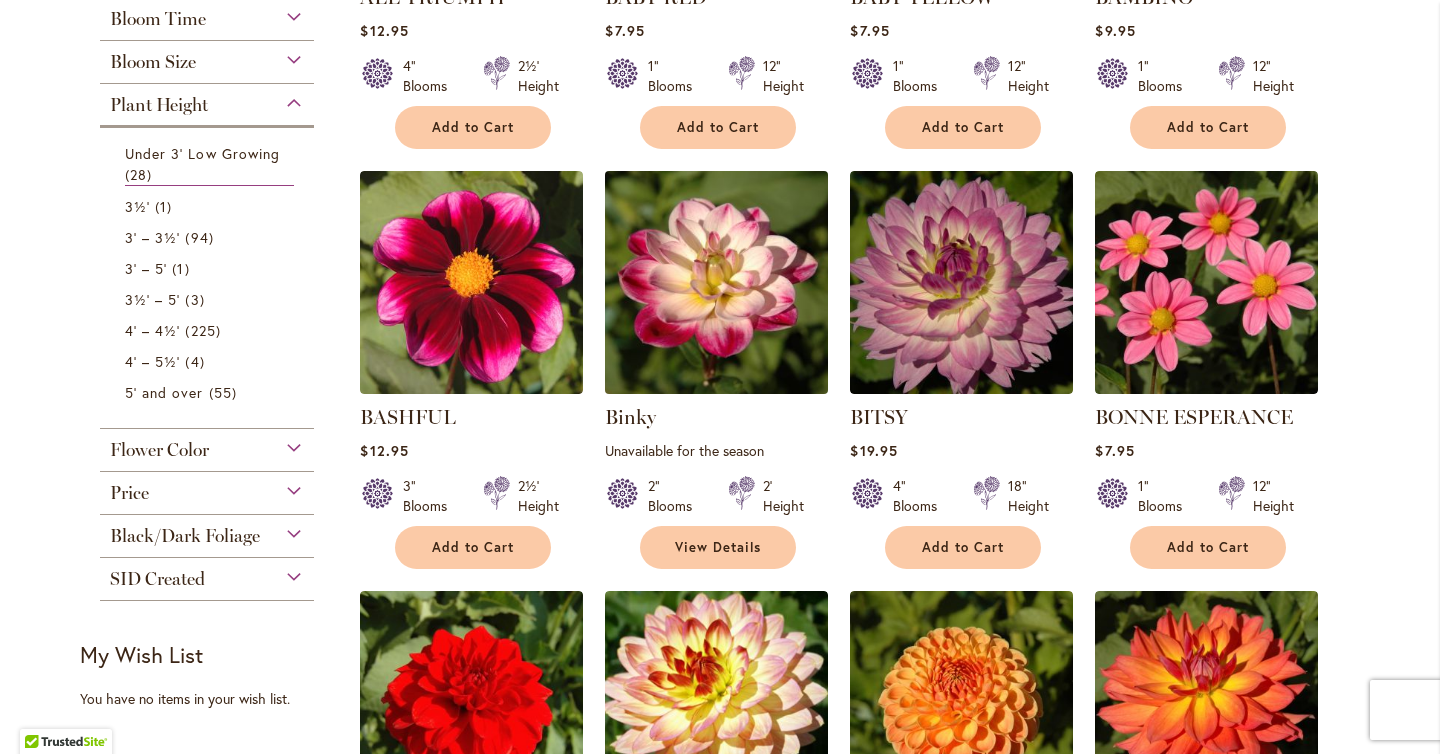 click at bounding box center (717, 282) 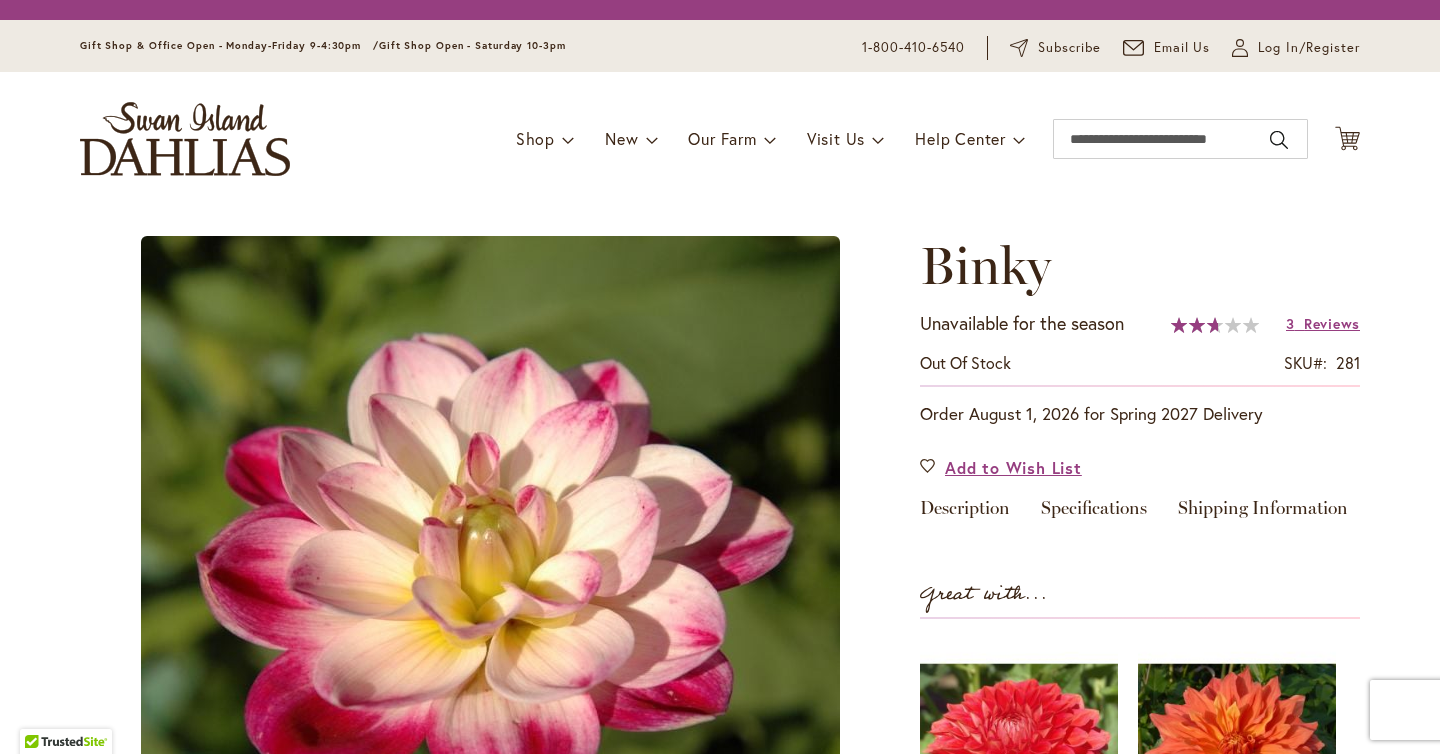scroll, scrollTop: 0, scrollLeft: 0, axis: both 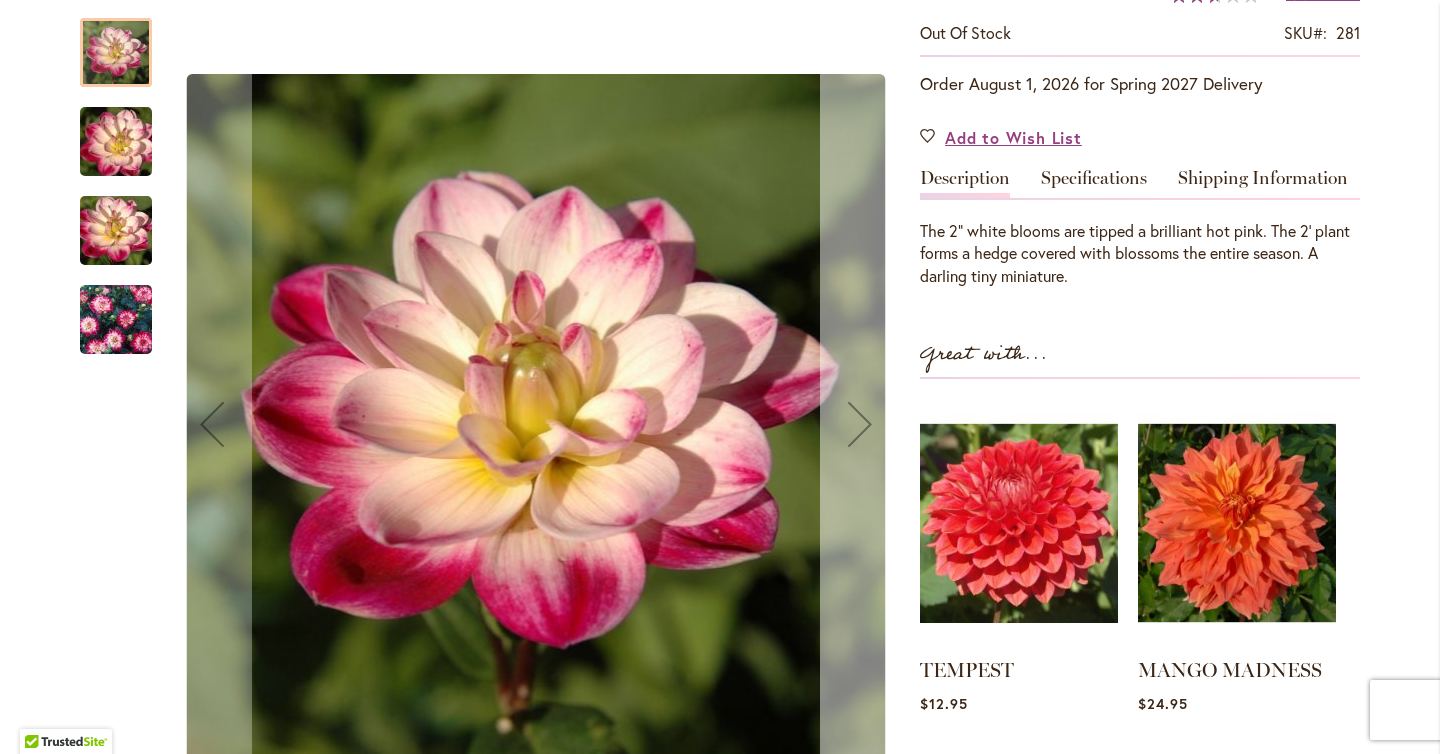 click at bounding box center (860, 424) 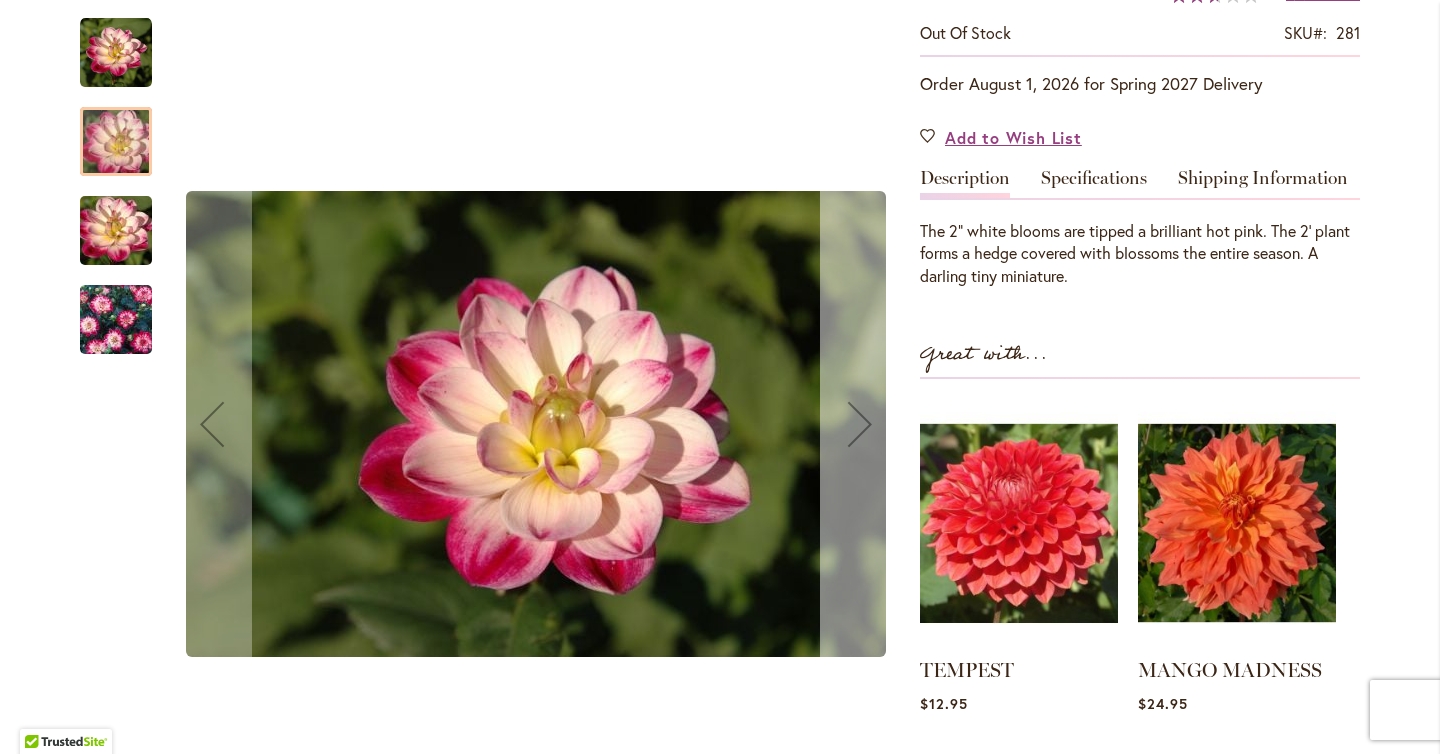 click at bounding box center (860, 424) 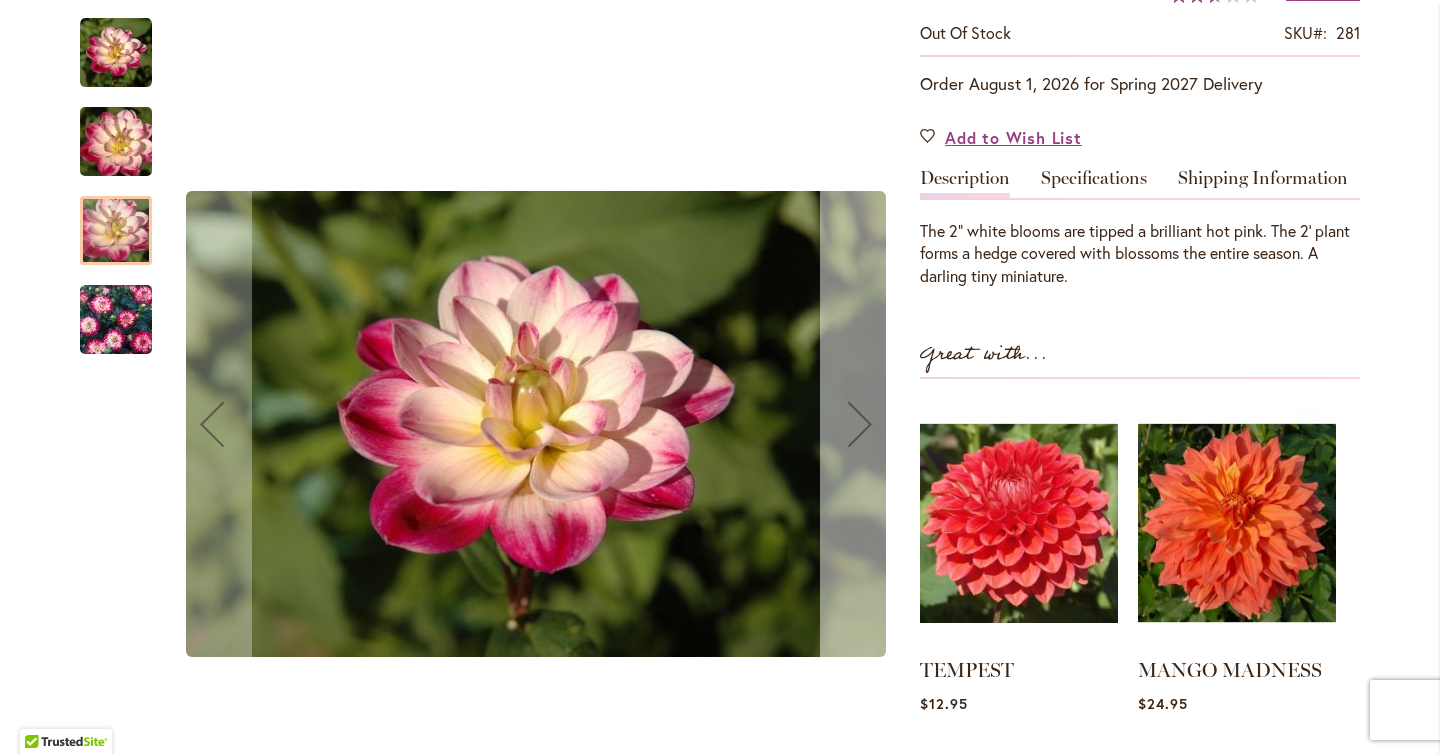 click at bounding box center [860, 424] 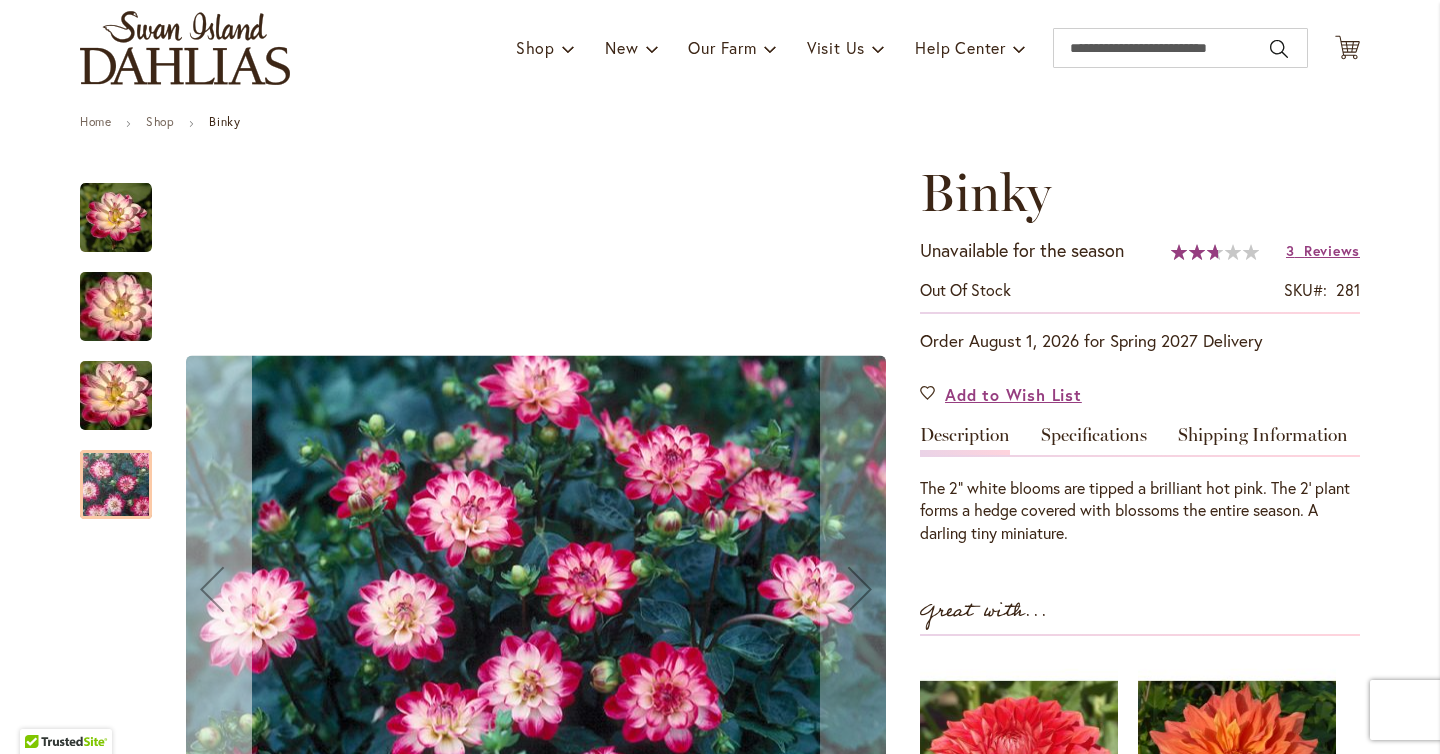 scroll, scrollTop: 0, scrollLeft: 0, axis: both 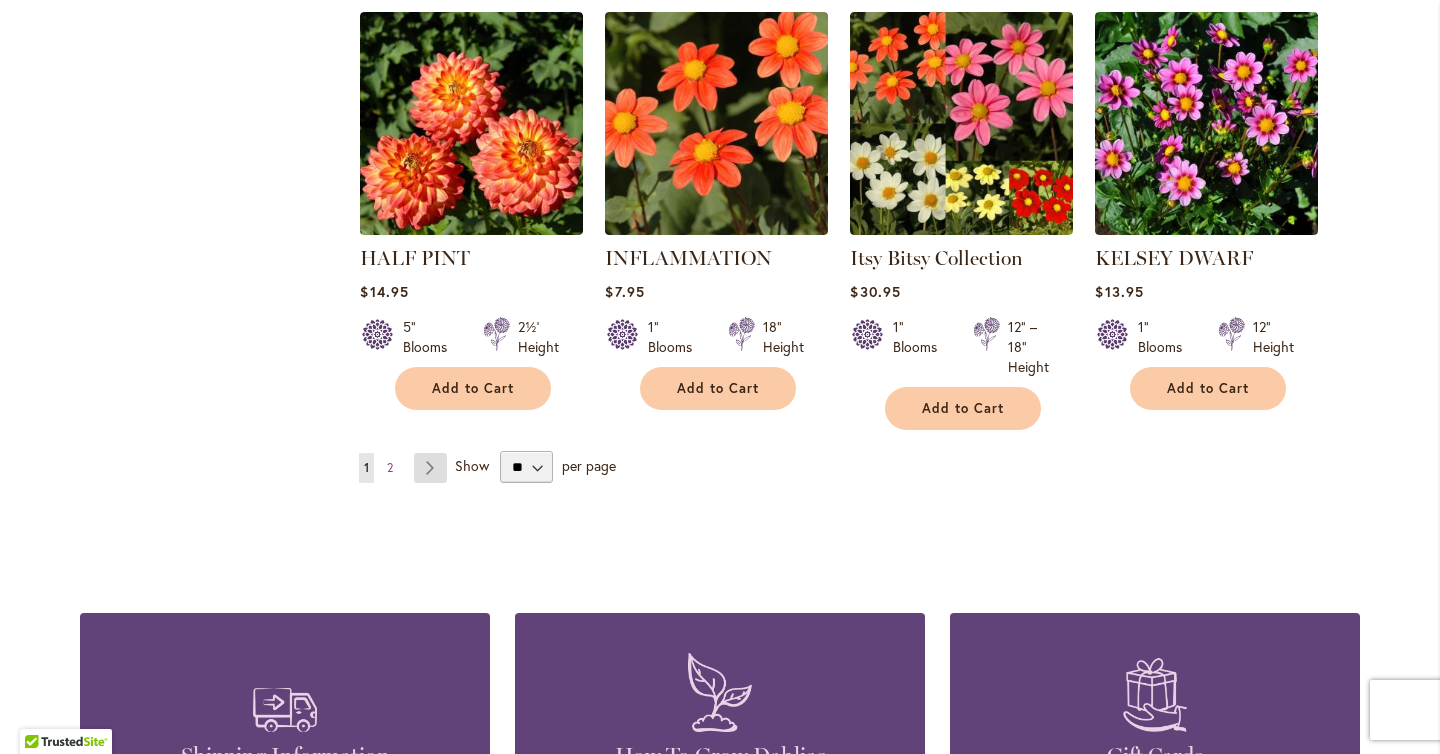 click on "Page
Next" at bounding box center (430, 468) 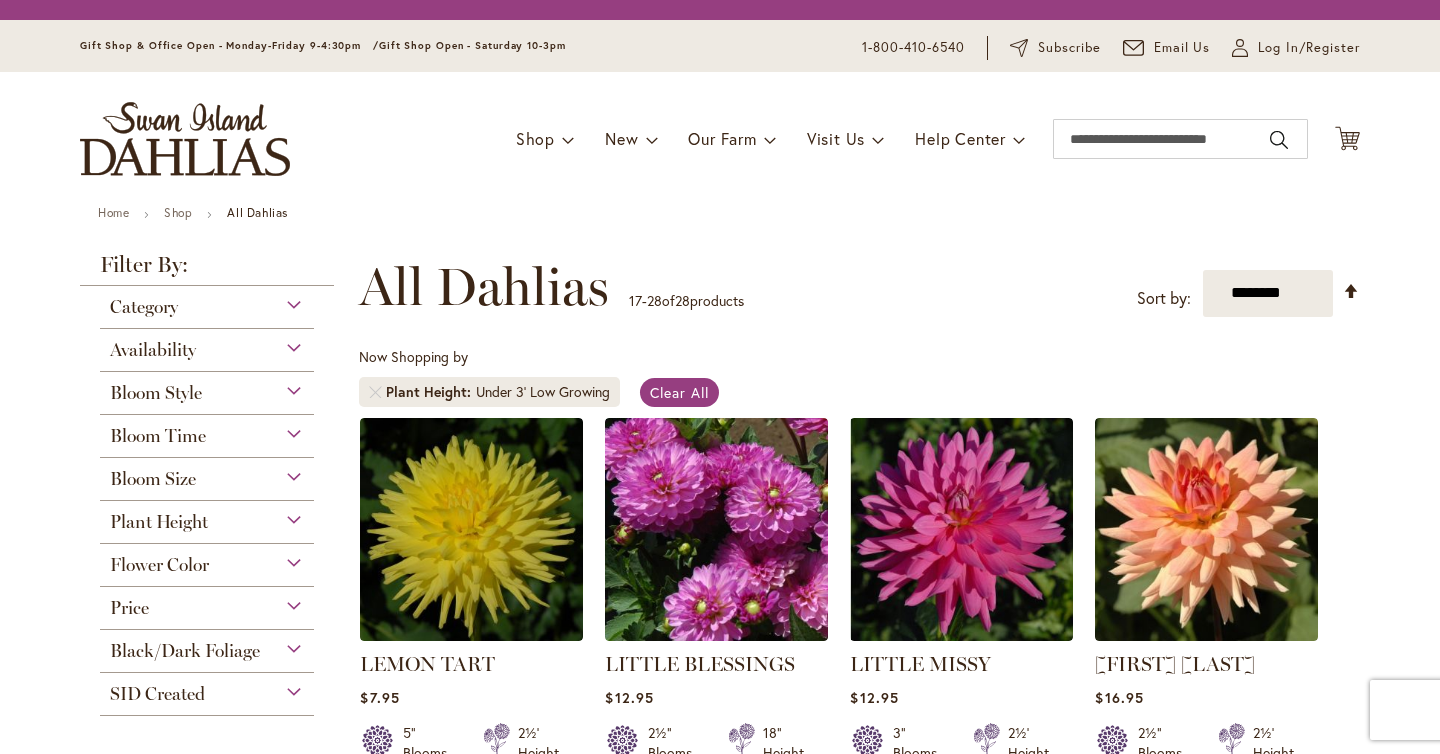 scroll, scrollTop: 0, scrollLeft: 0, axis: both 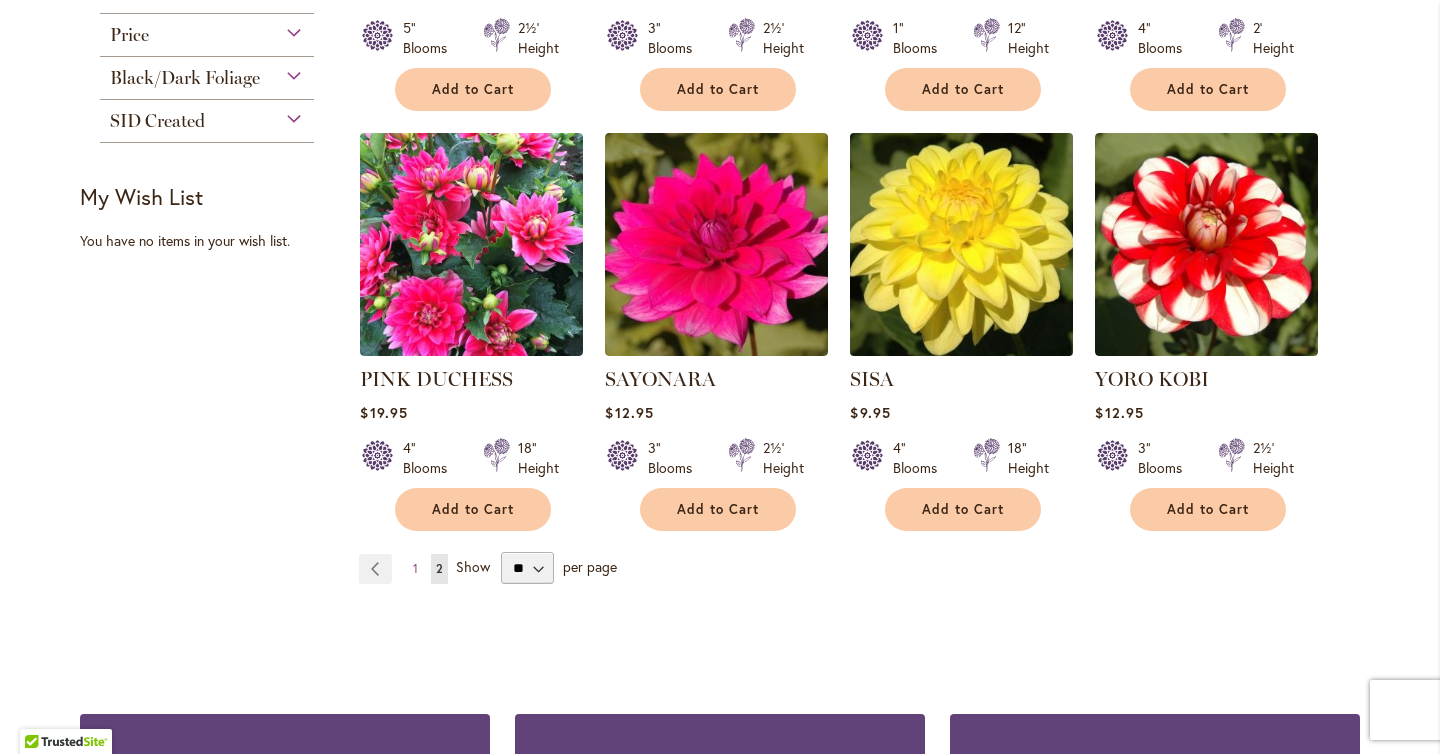 click at bounding box center (962, 244) 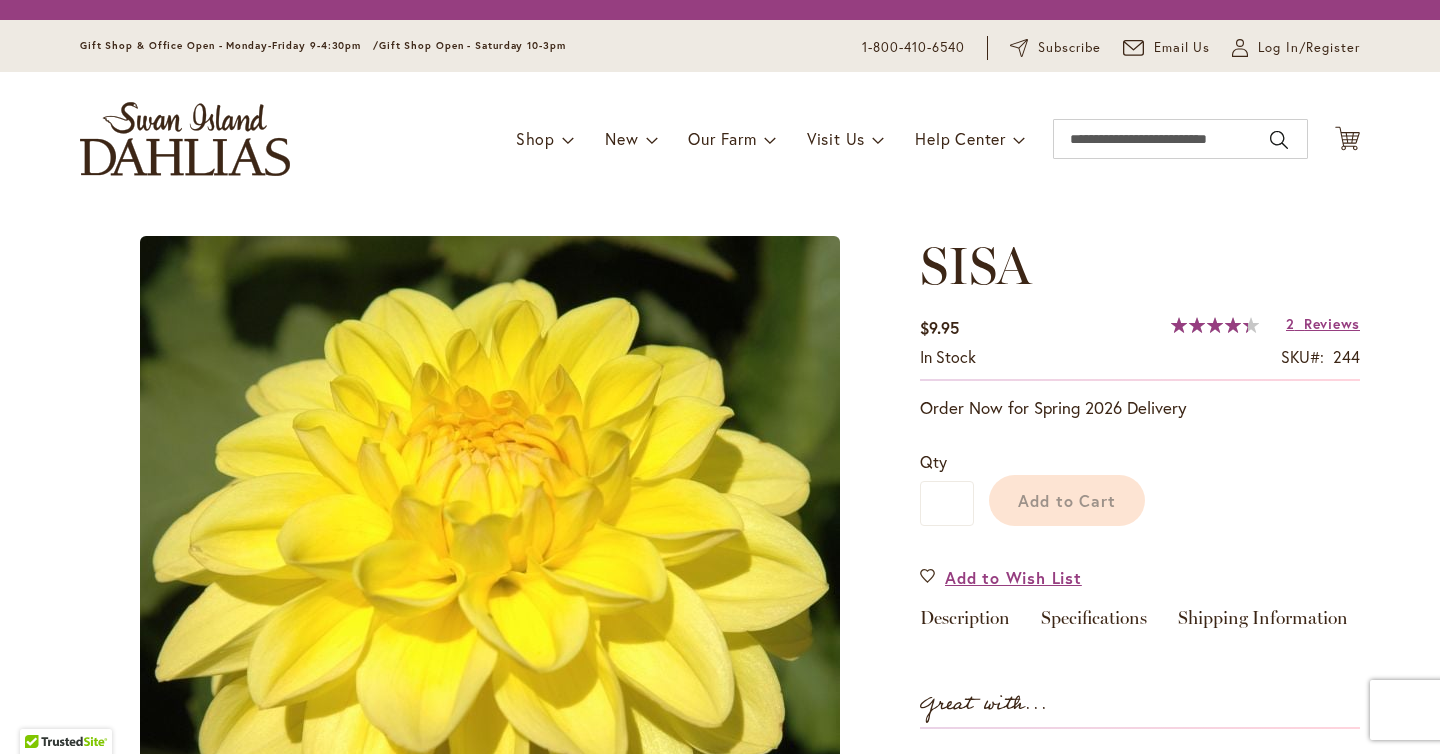 scroll, scrollTop: 0, scrollLeft: 0, axis: both 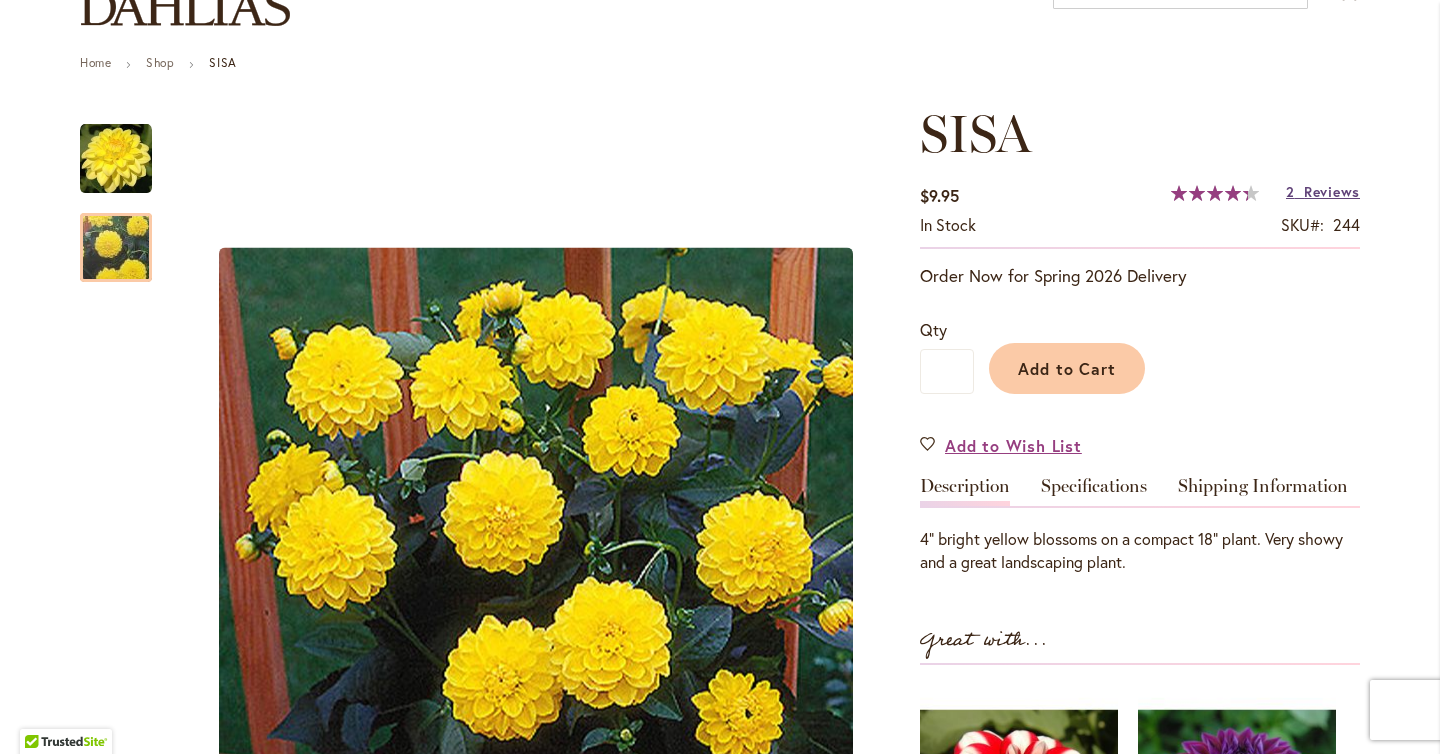 click on "Reviews" at bounding box center [1332, 191] 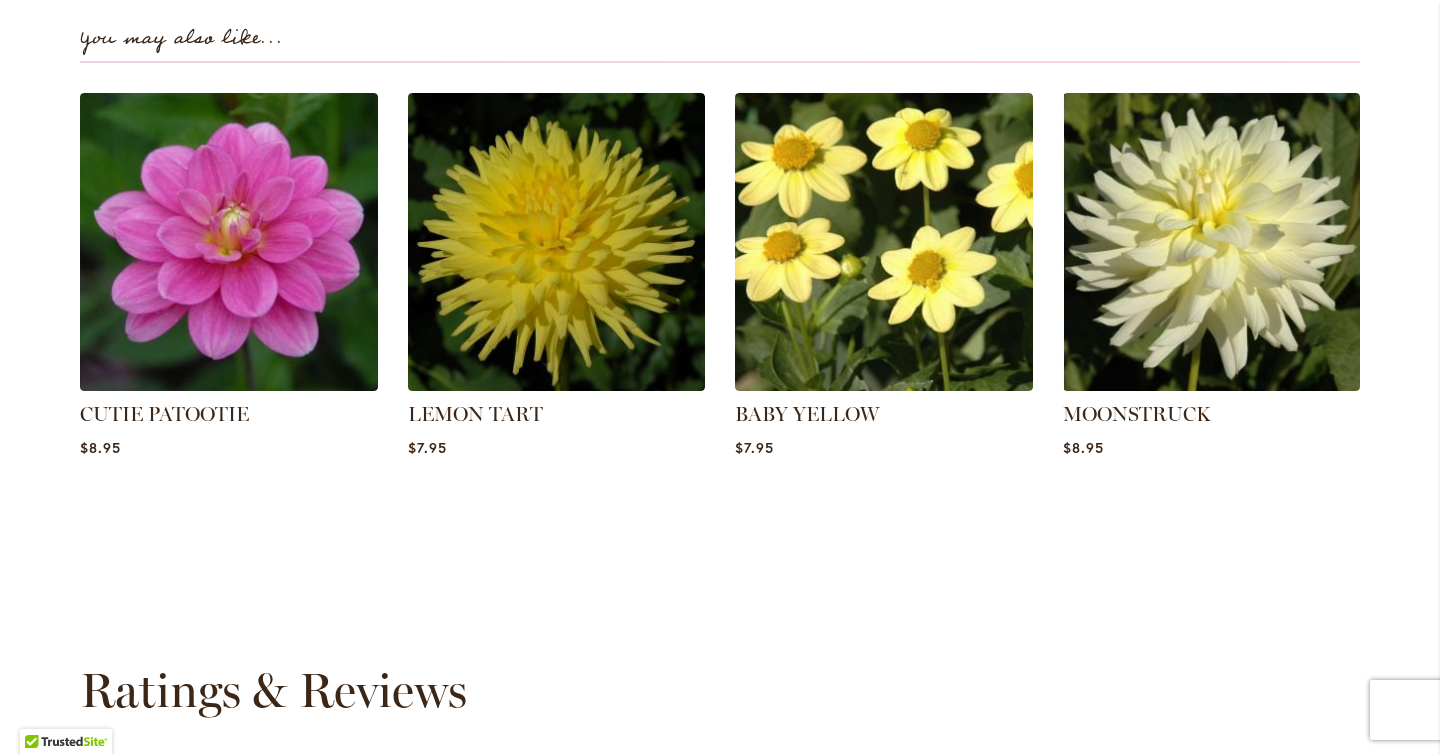 scroll, scrollTop: 1362, scrollLeft: 0, axis: vertical 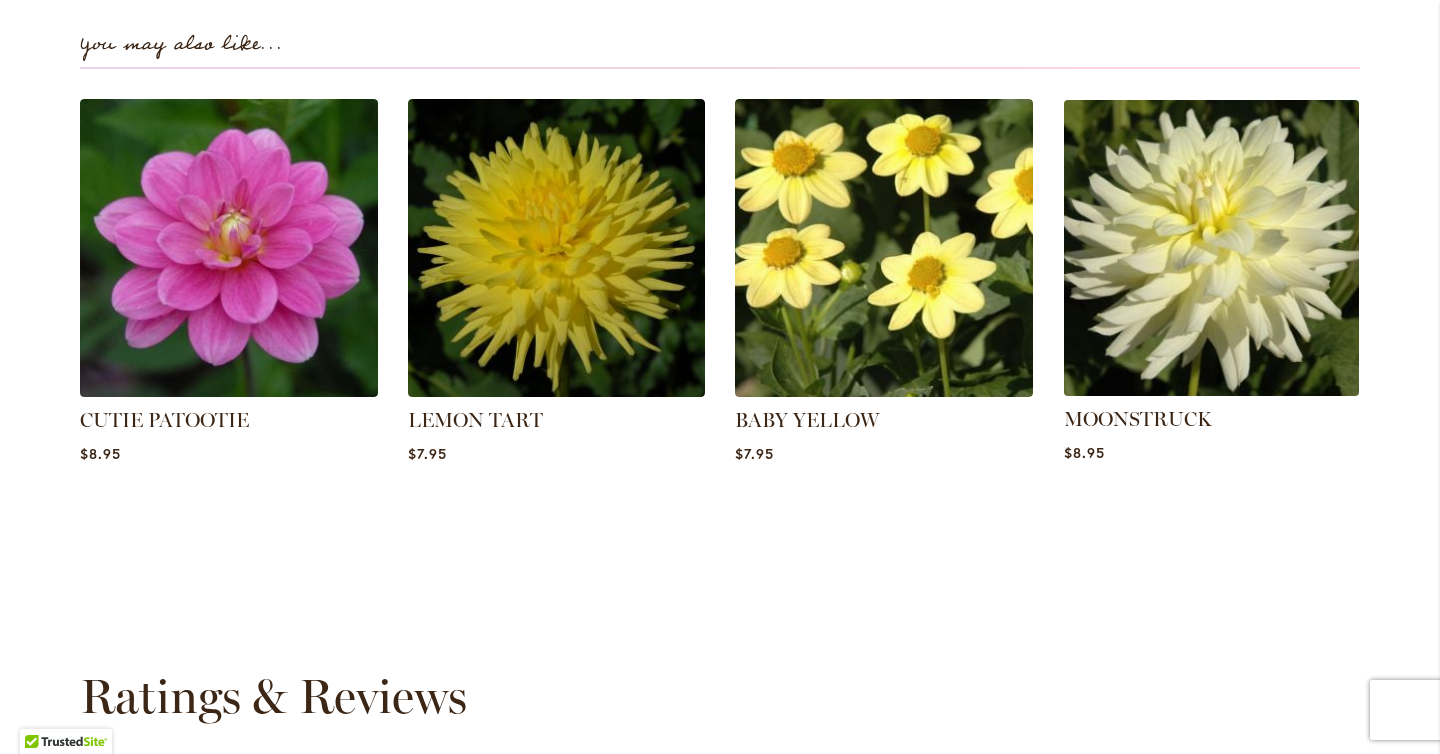 click at bounding box center [1211, 248] 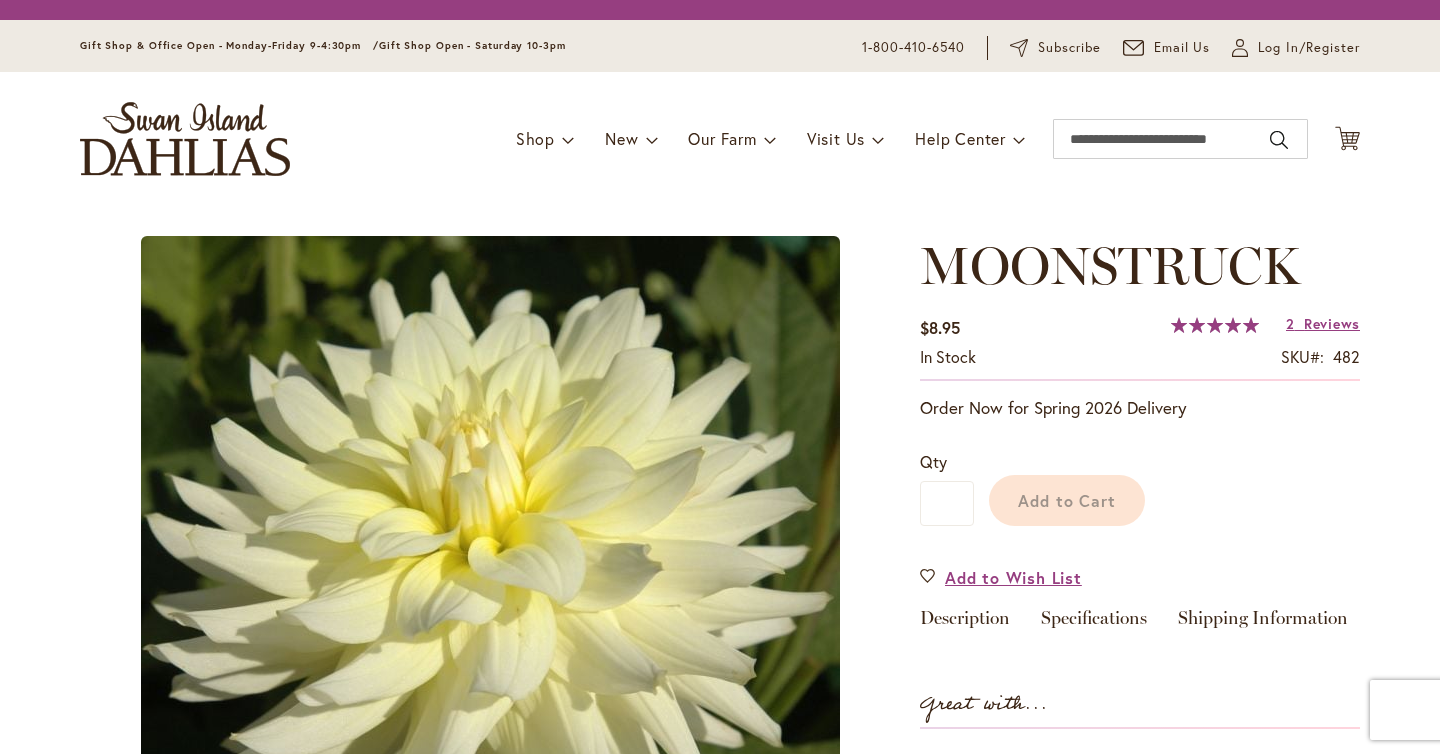 scroll, scrollTop: 0, scrollLeft: 0, axis: both 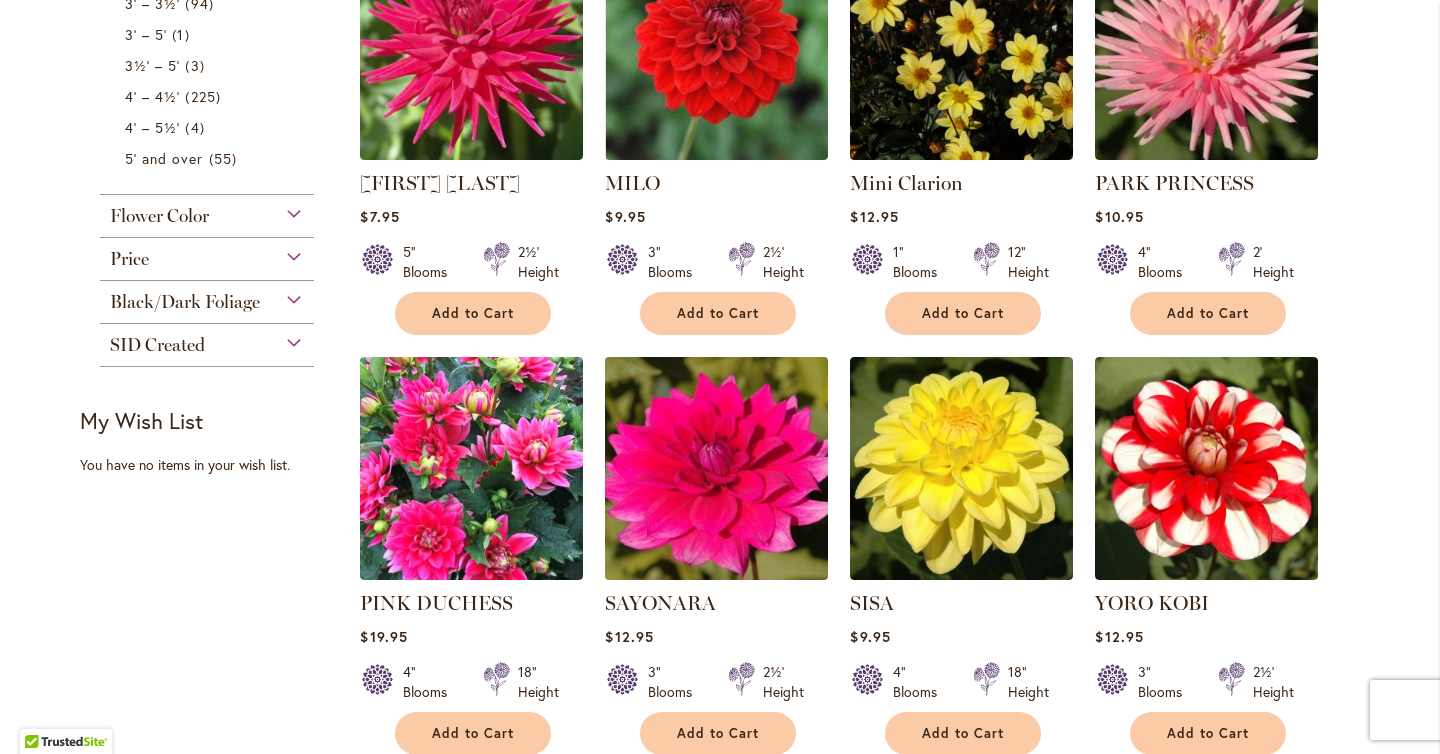 click at bounding box center (717, 468) 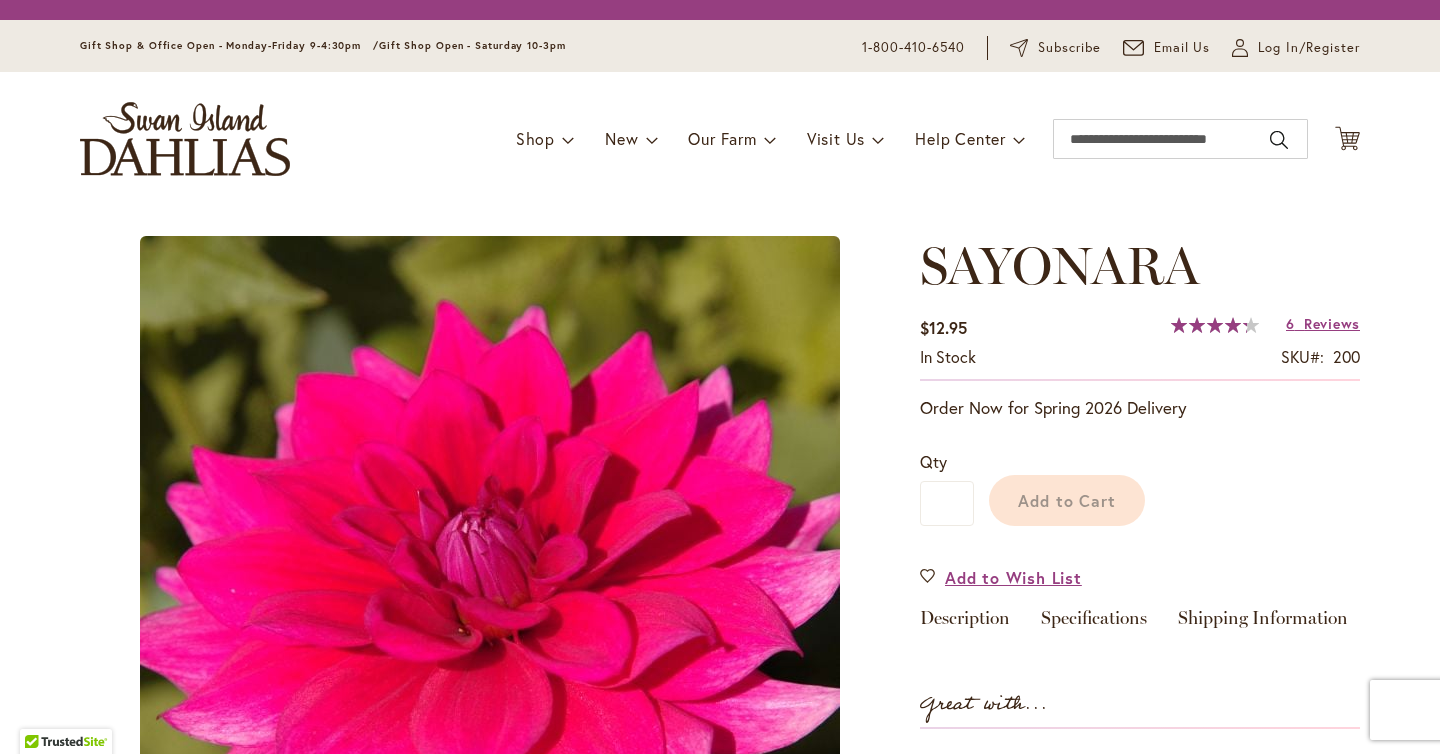scroll, scrollTop: 0, scrollLeft: 0, axis: both 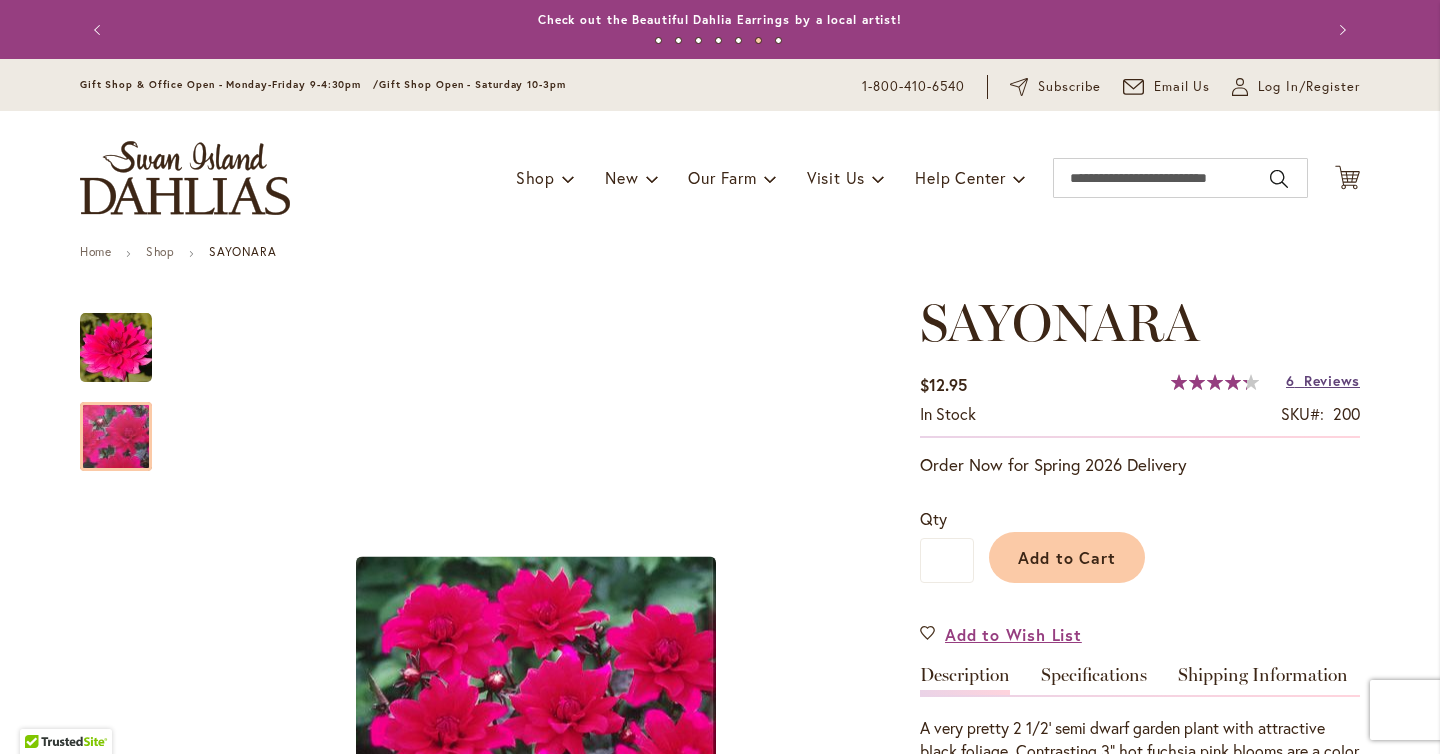 click on "Reviews" at bounding box center (1332, 380) 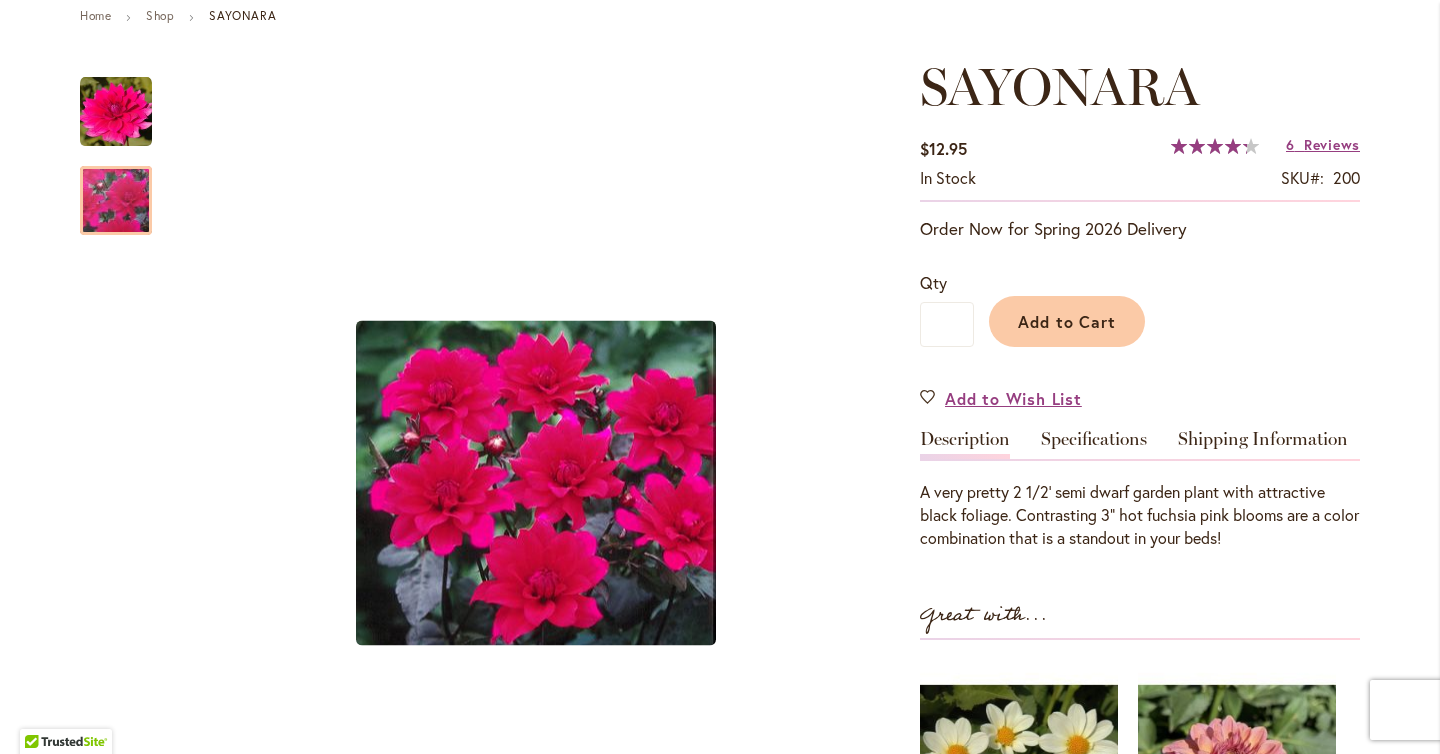 scroll, scrollTop: 0, scrollLeft: 0, axis: both 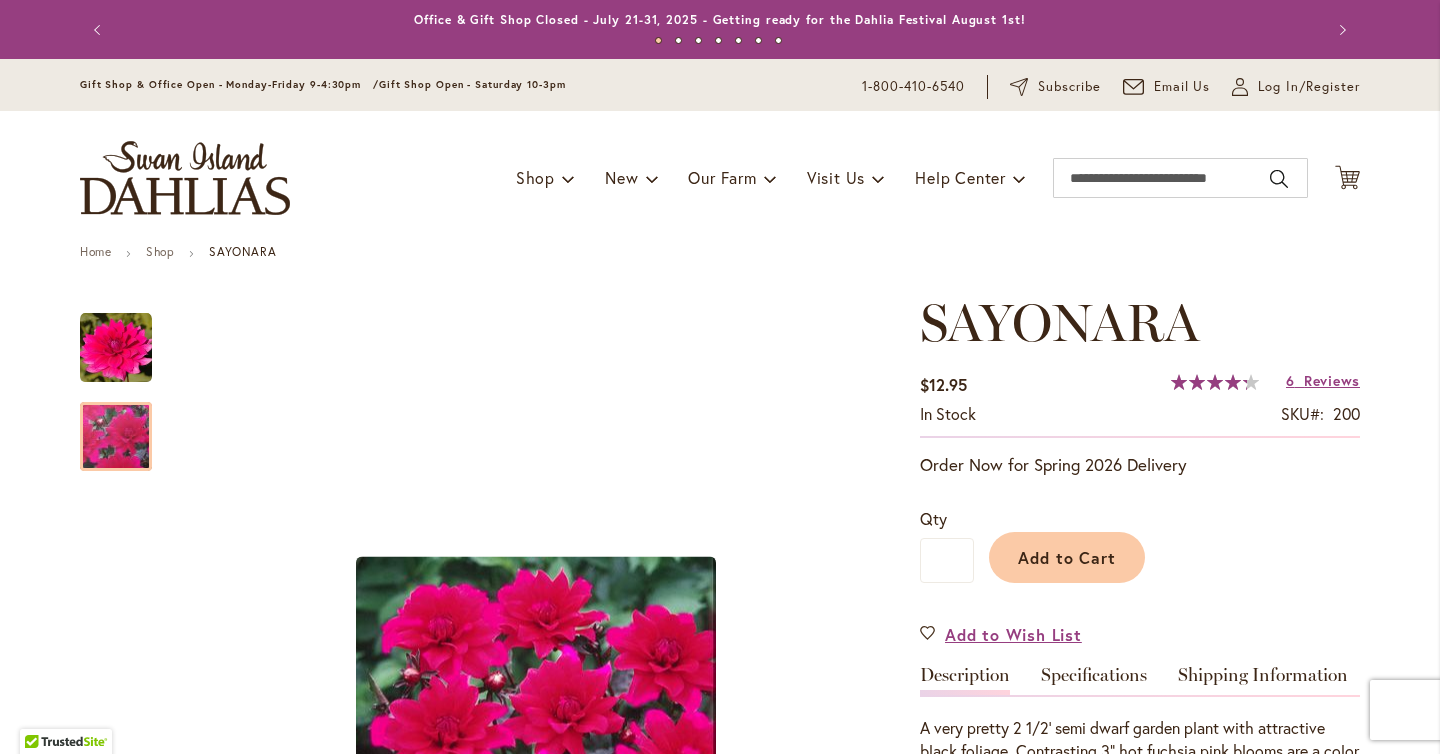 click at bounding box center (185, 178) 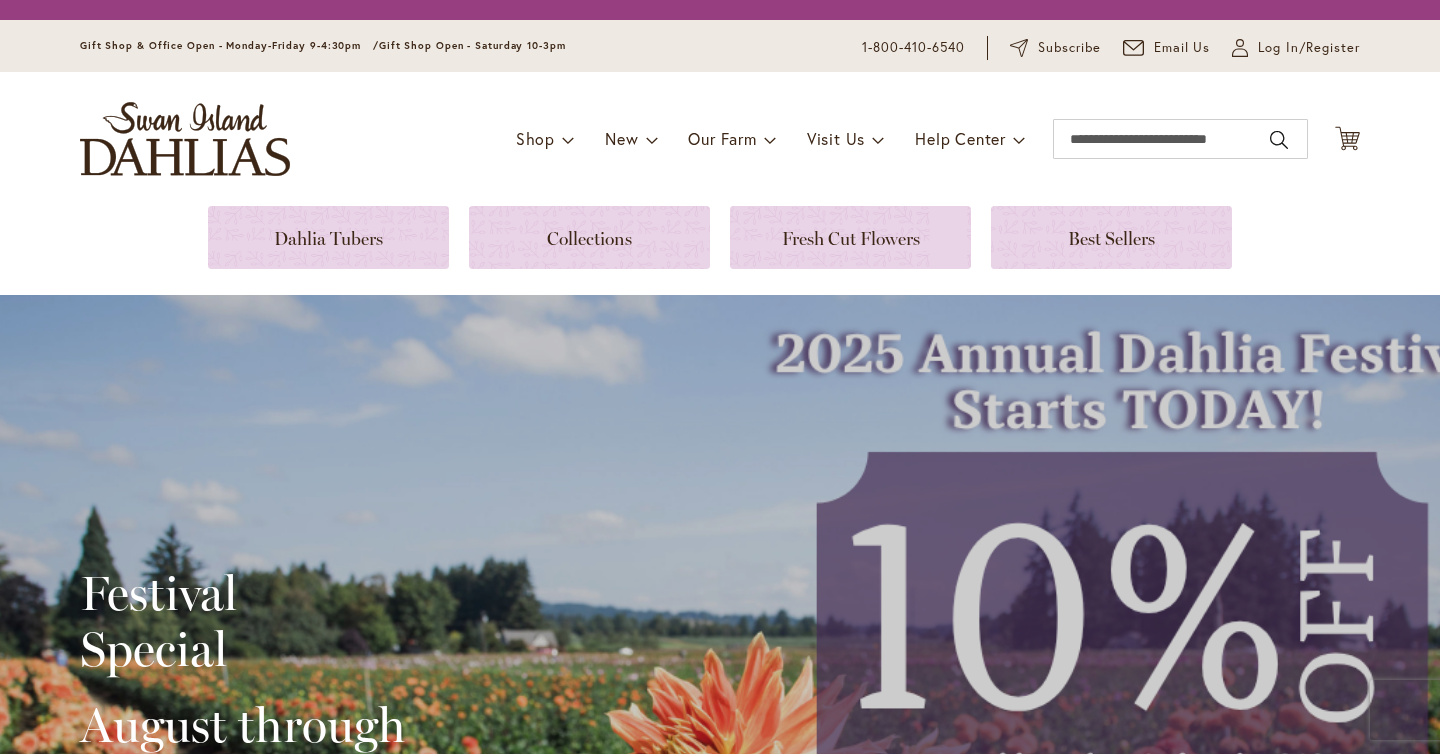 scroll, scrollTop: 0, scrollLeft: 0, axis: both 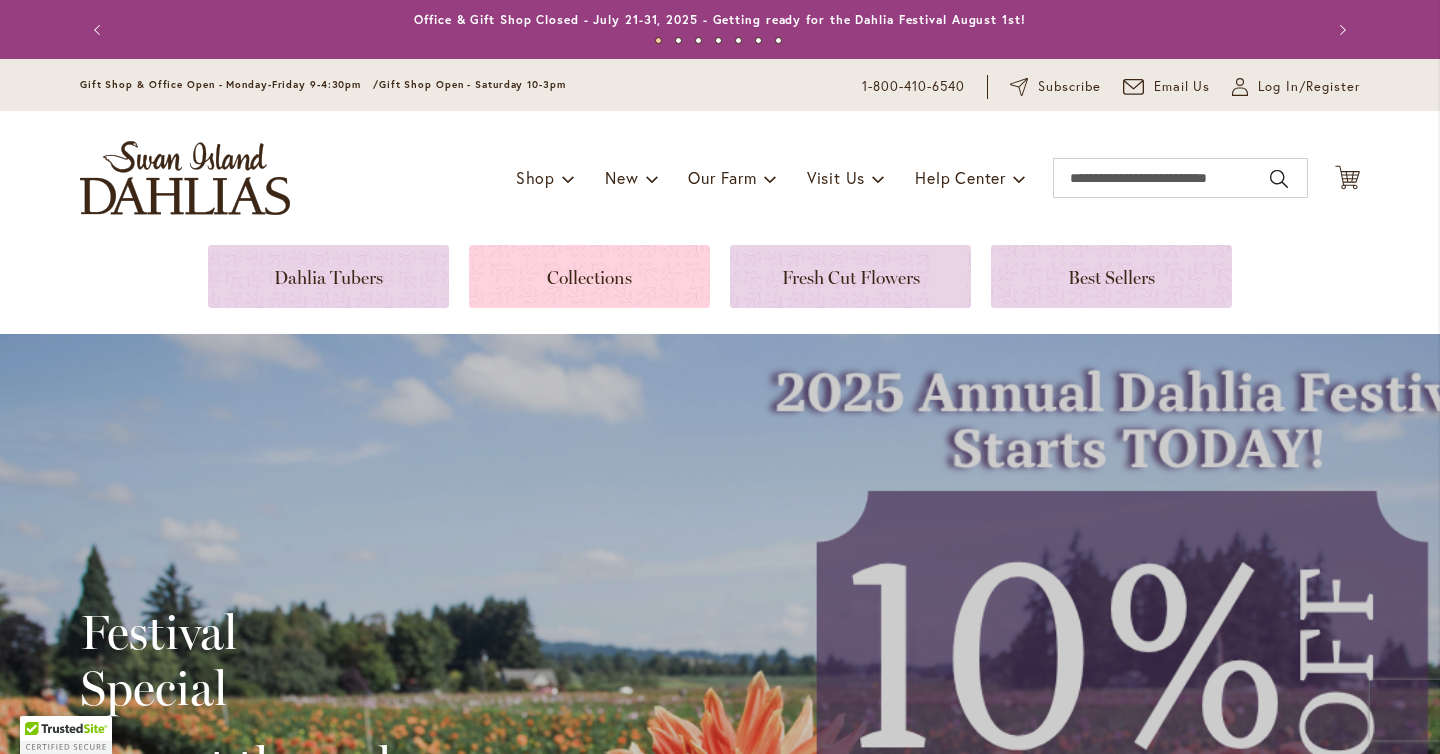 click at bounding box center [589, 276] 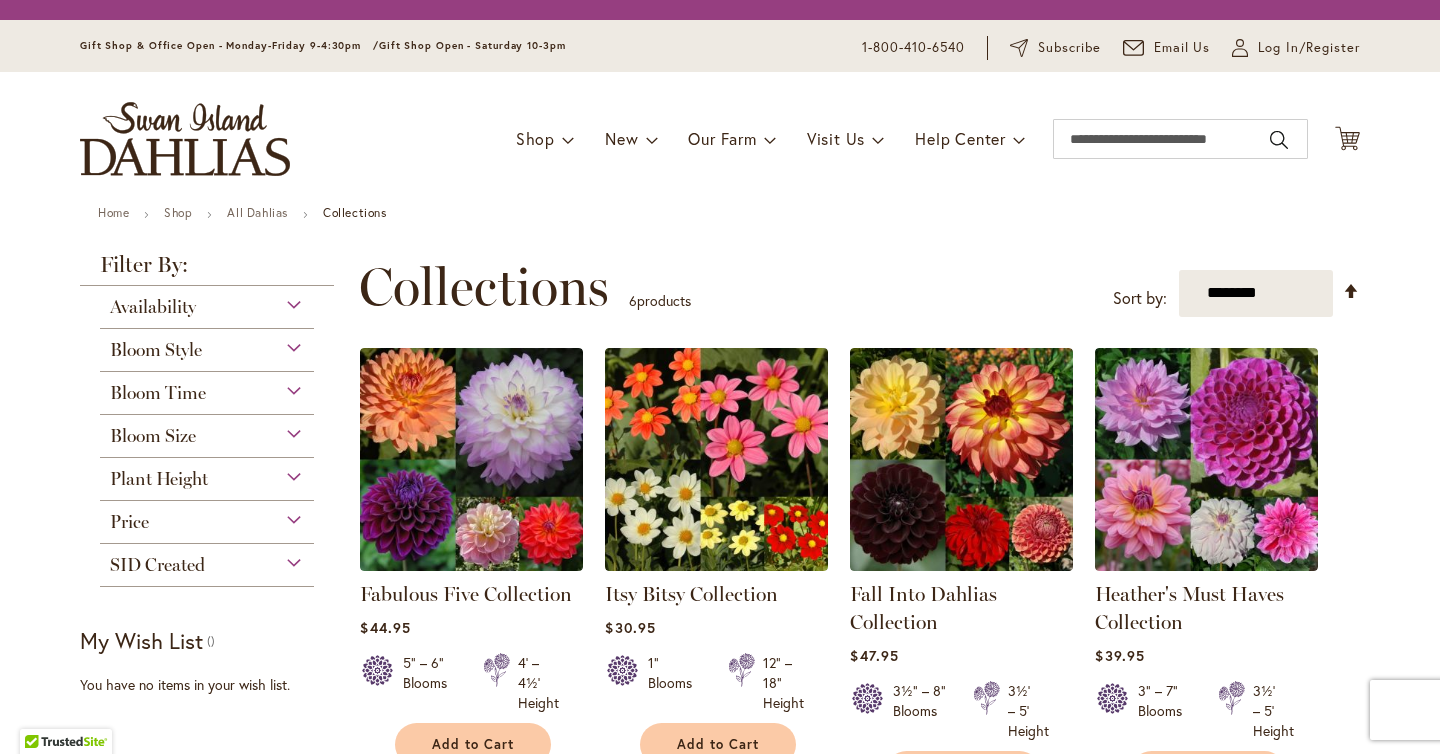 scroll, scrollTop: 0, scrollLeft: 0, axis: both 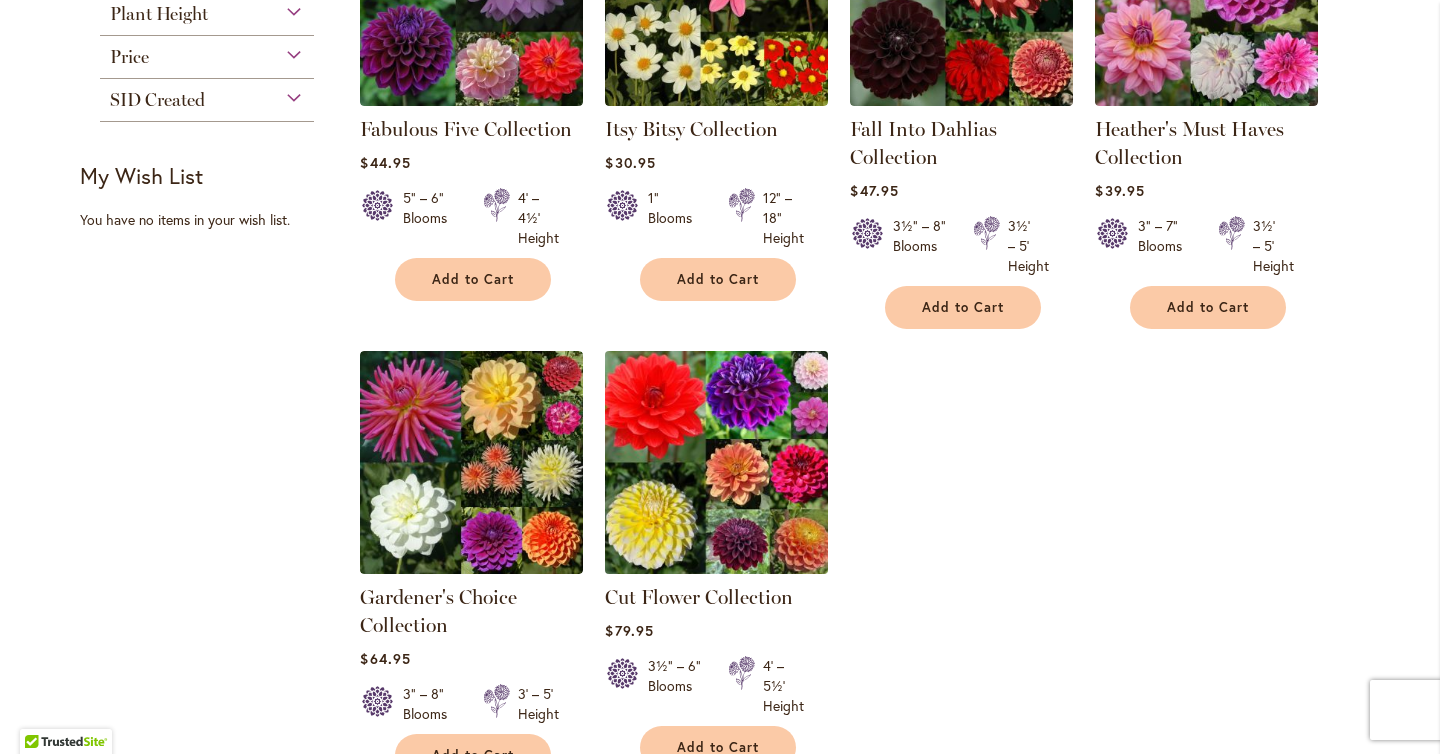 click at bounding box center (717, 462) 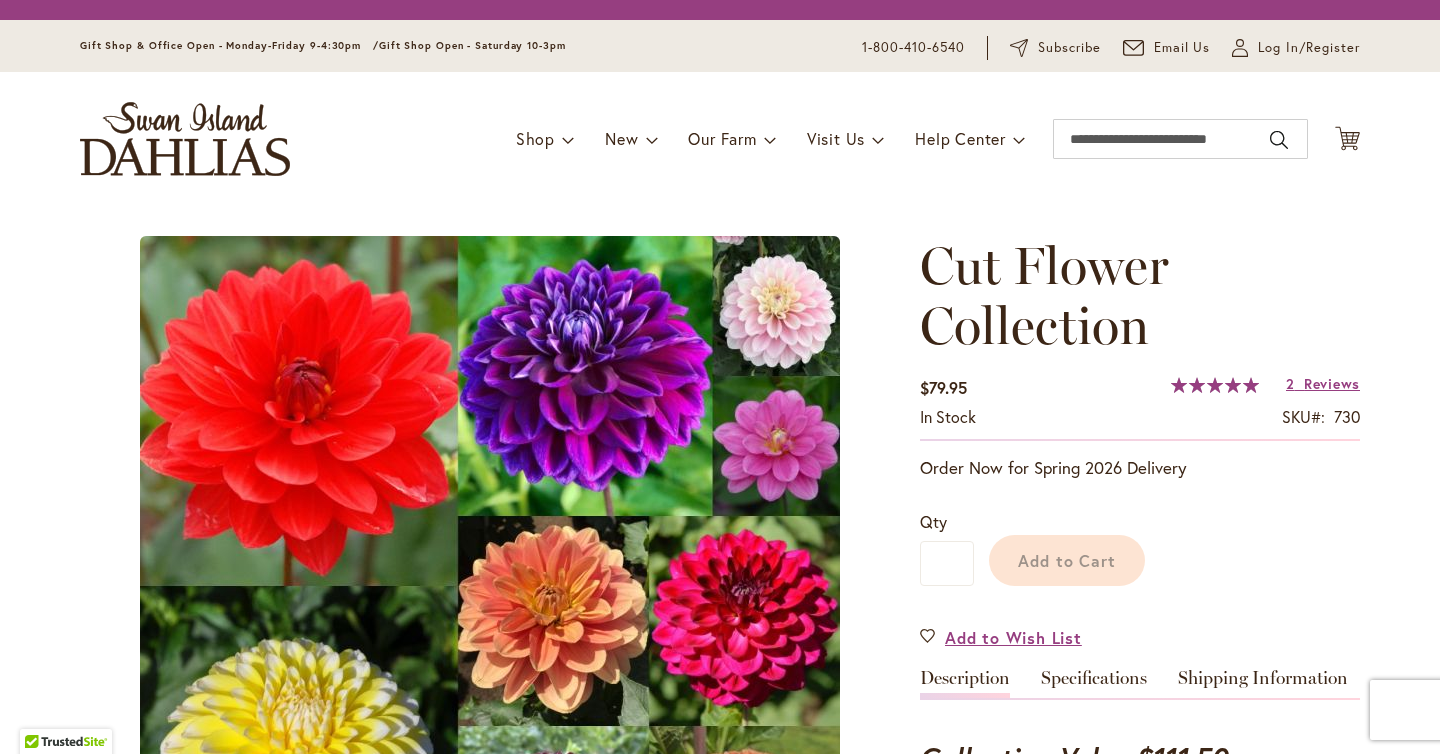 scroll, scrollTop: 0, scrollLeft: 0, axis: both 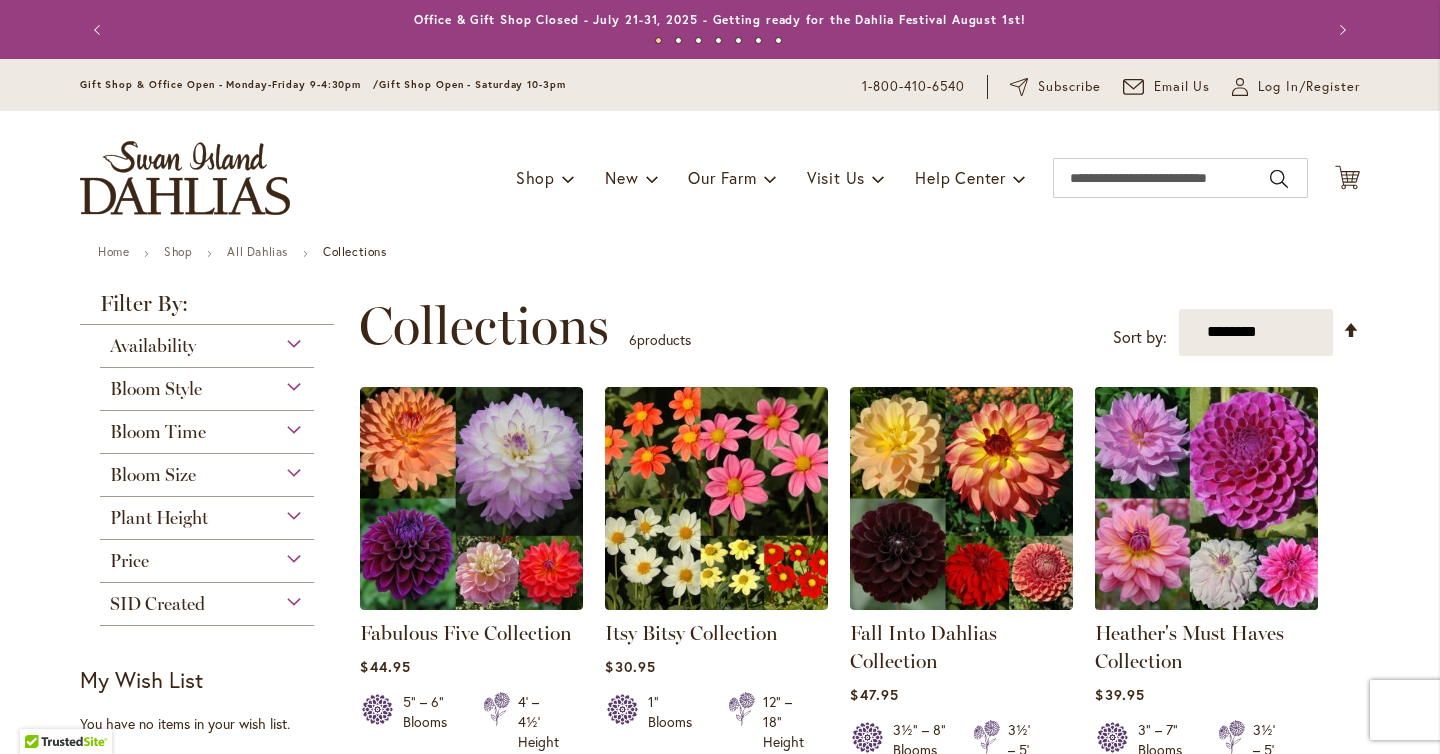 click at bounding box center (1207, 498) 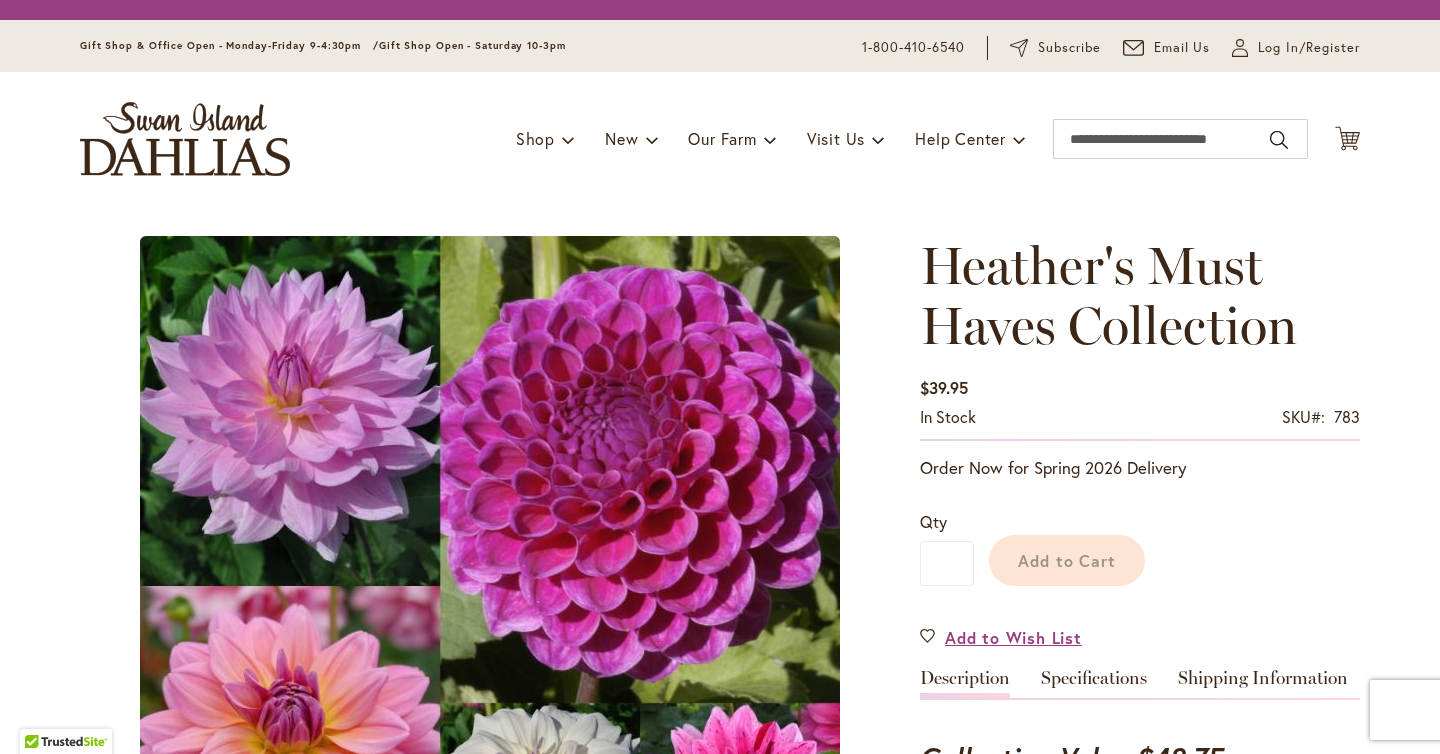 scroll, scrollTop: 0, scrollLeft: 0, axis: both 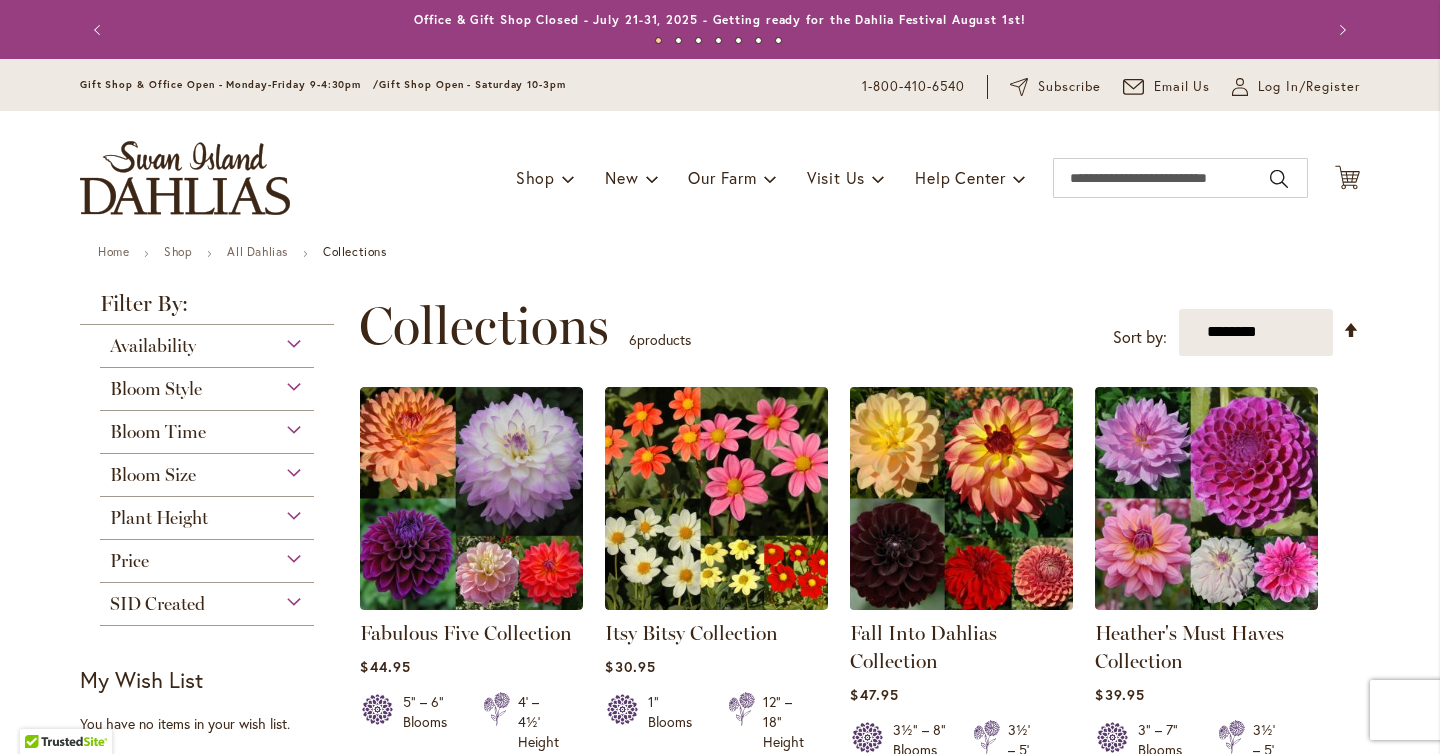 click at bounding box center (962, 498) 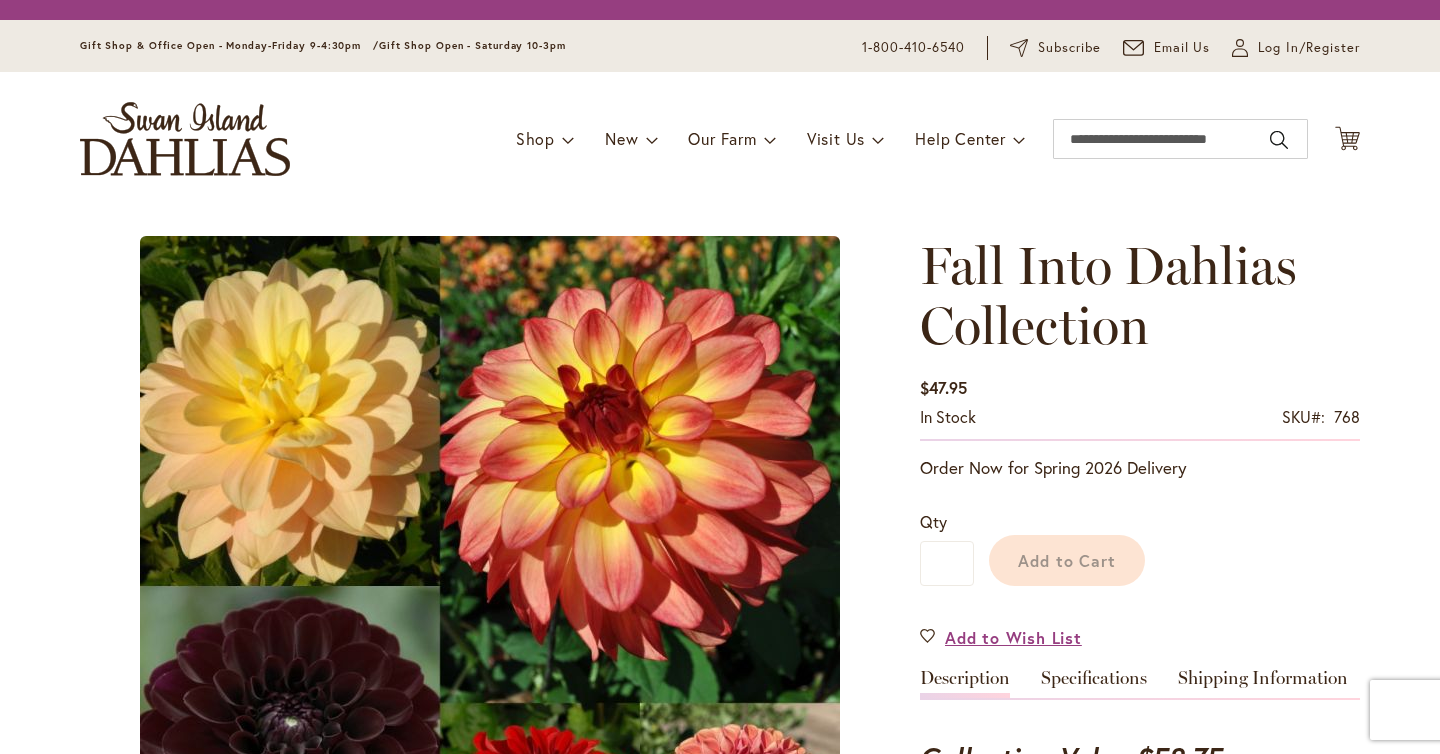 scroll, scrollTop: 0, scrollLeft: 0, axis: both 